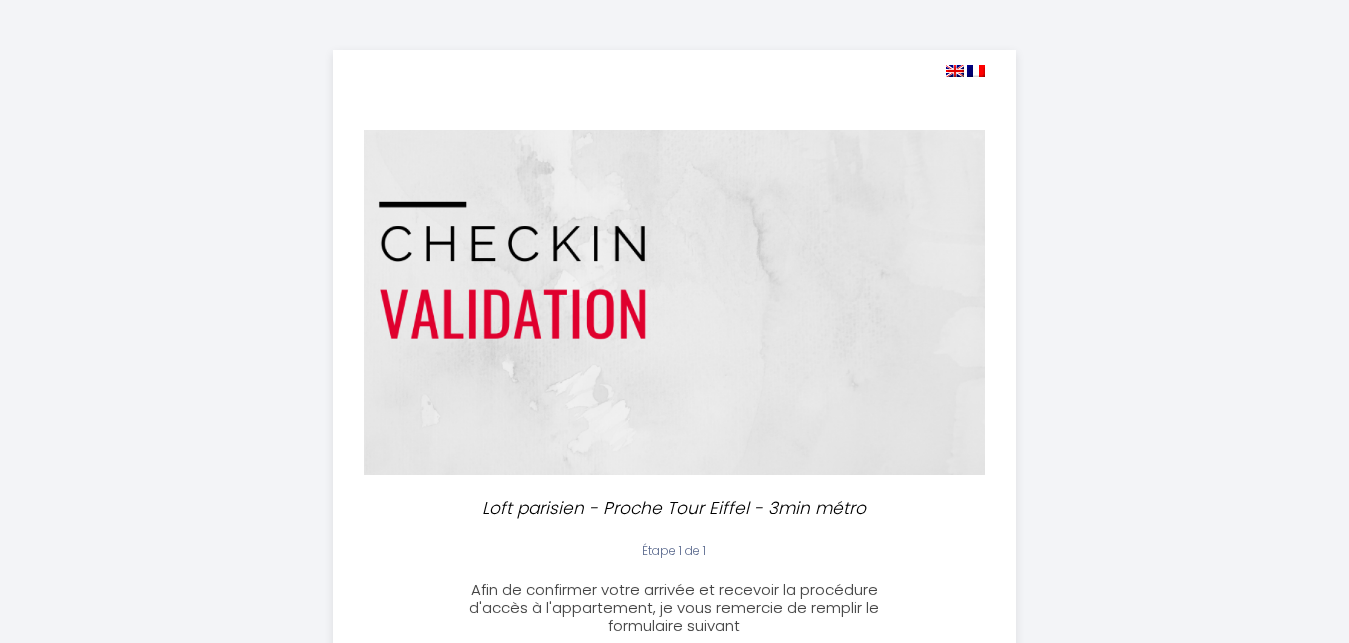 select 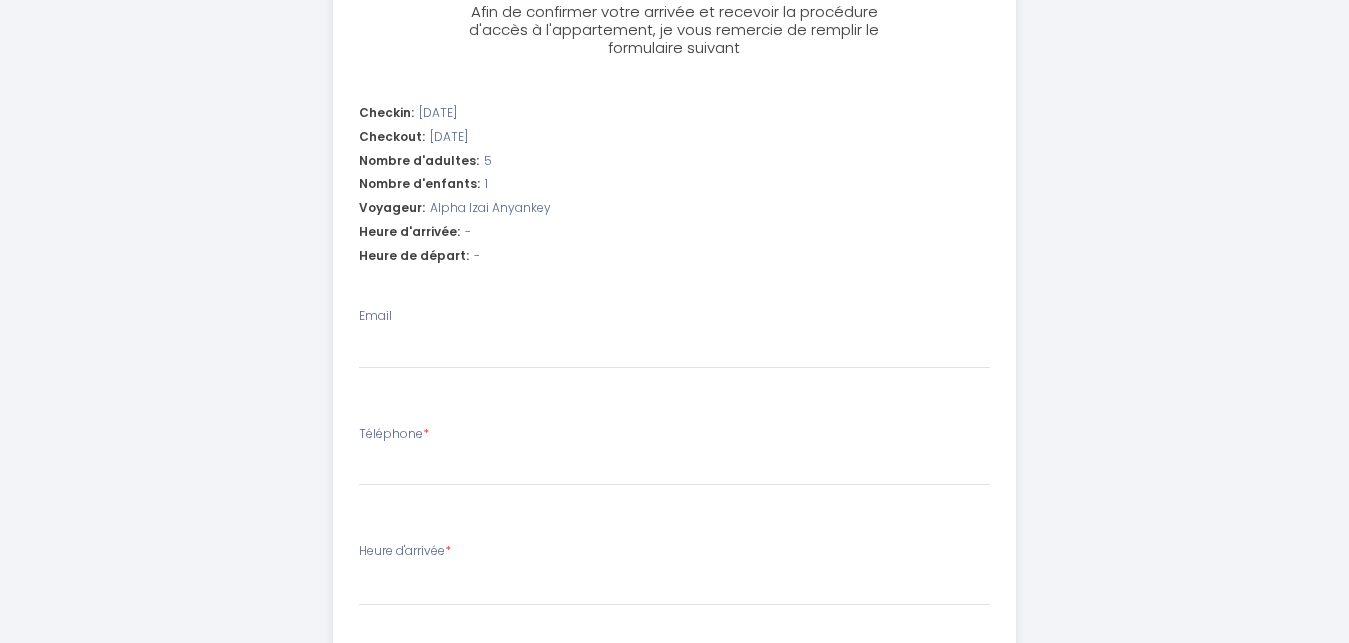 type on "i" 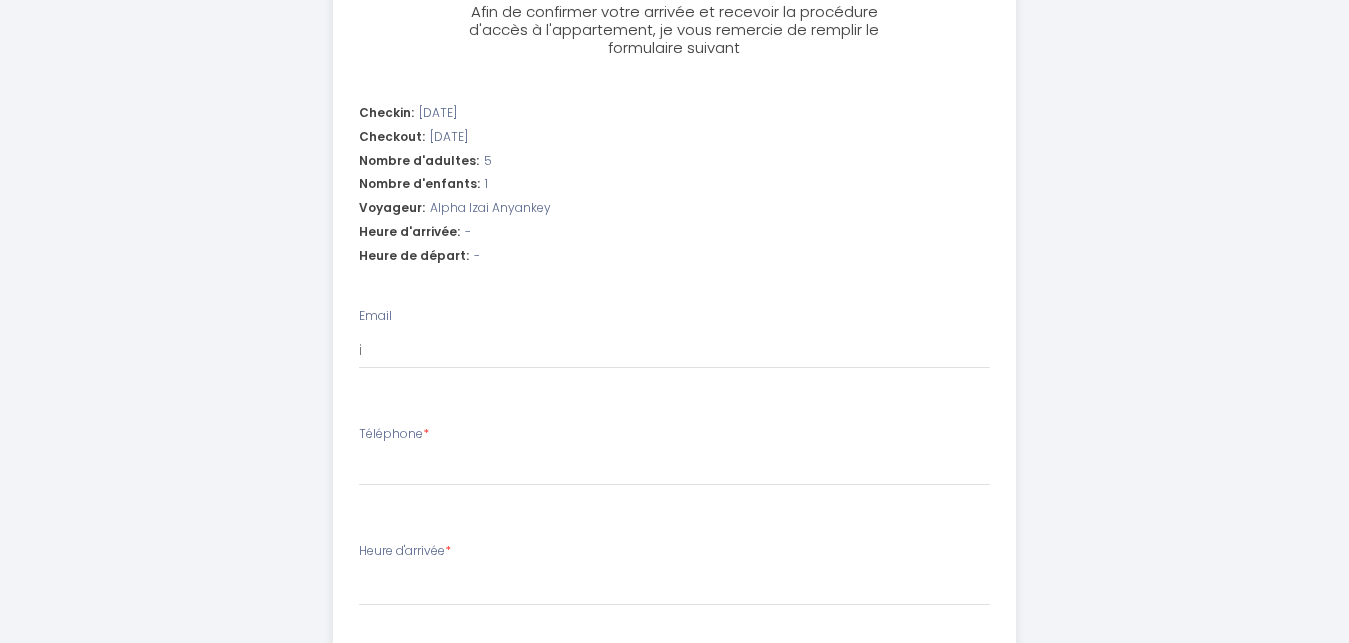 select 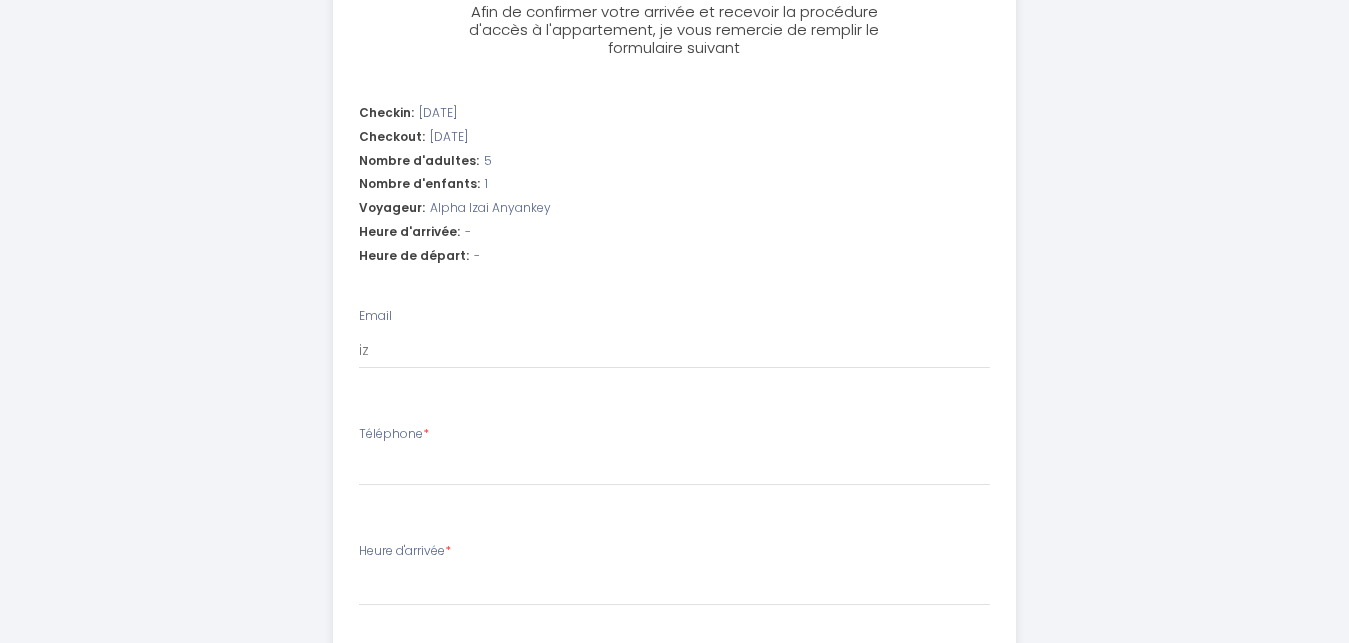 select 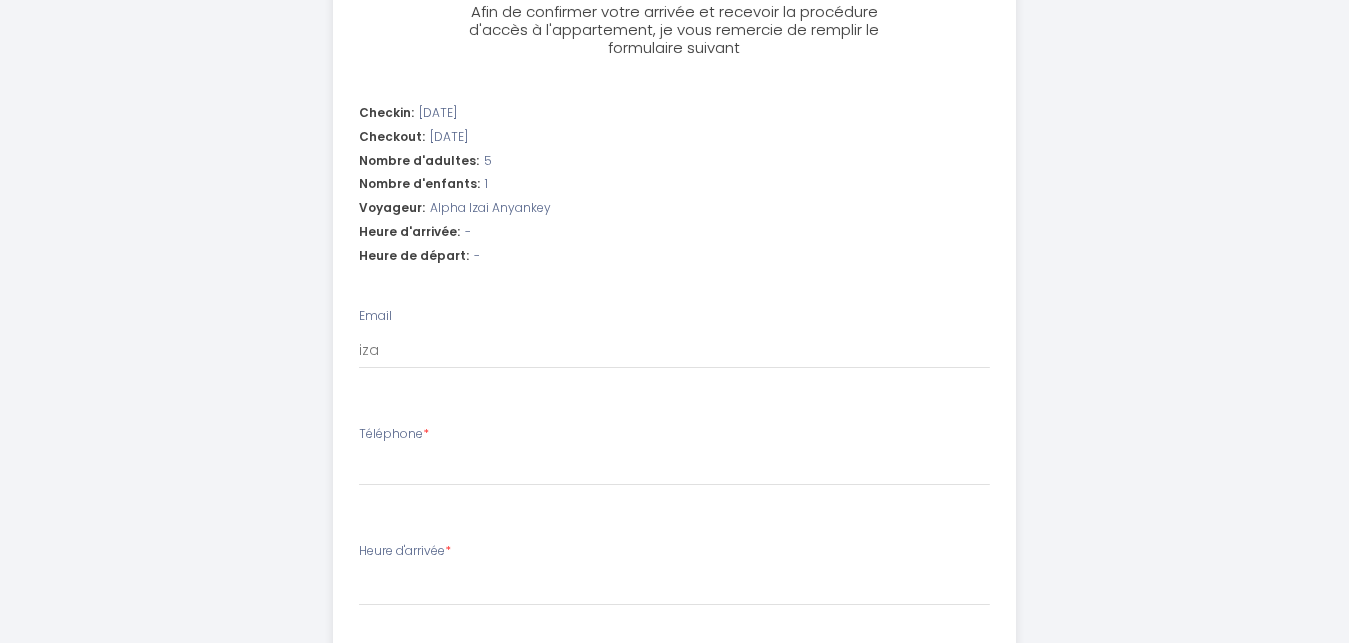 select 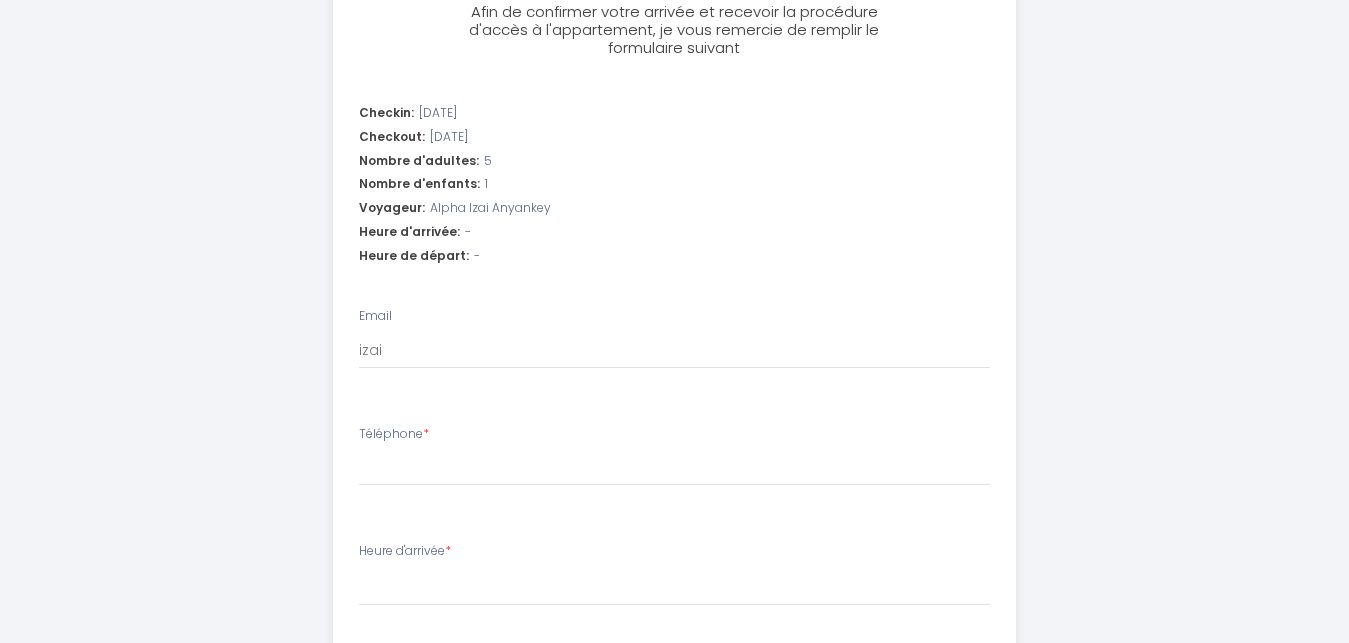 select 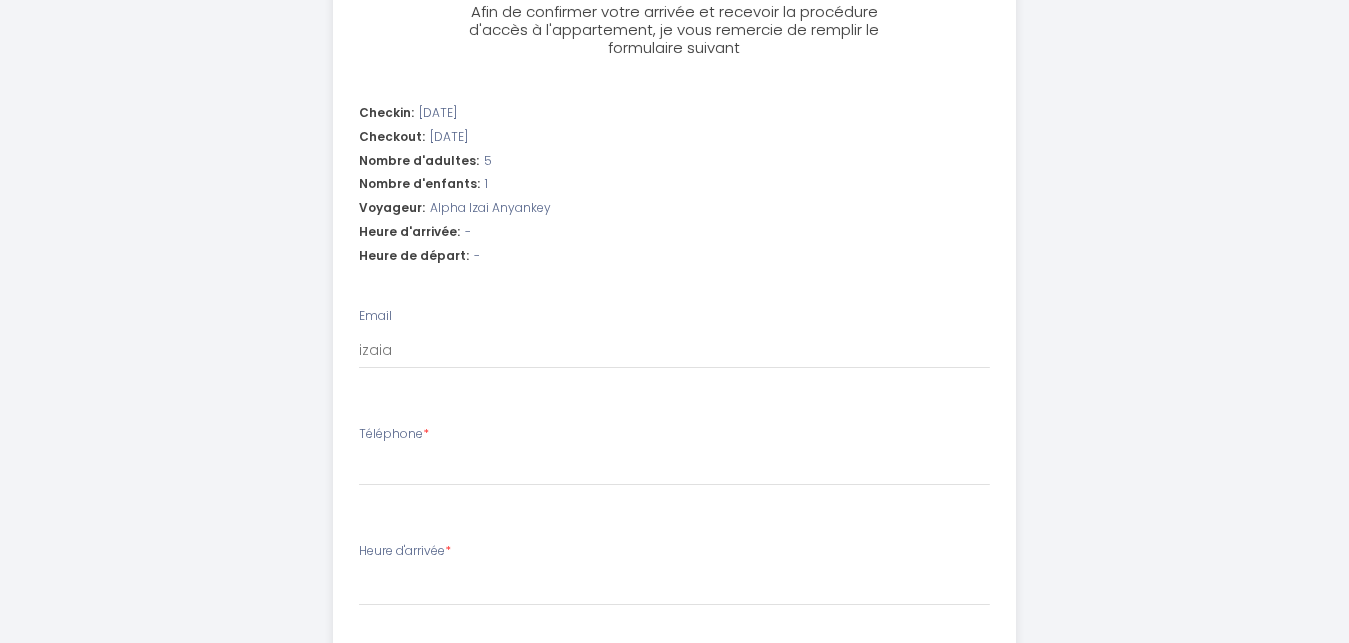 select 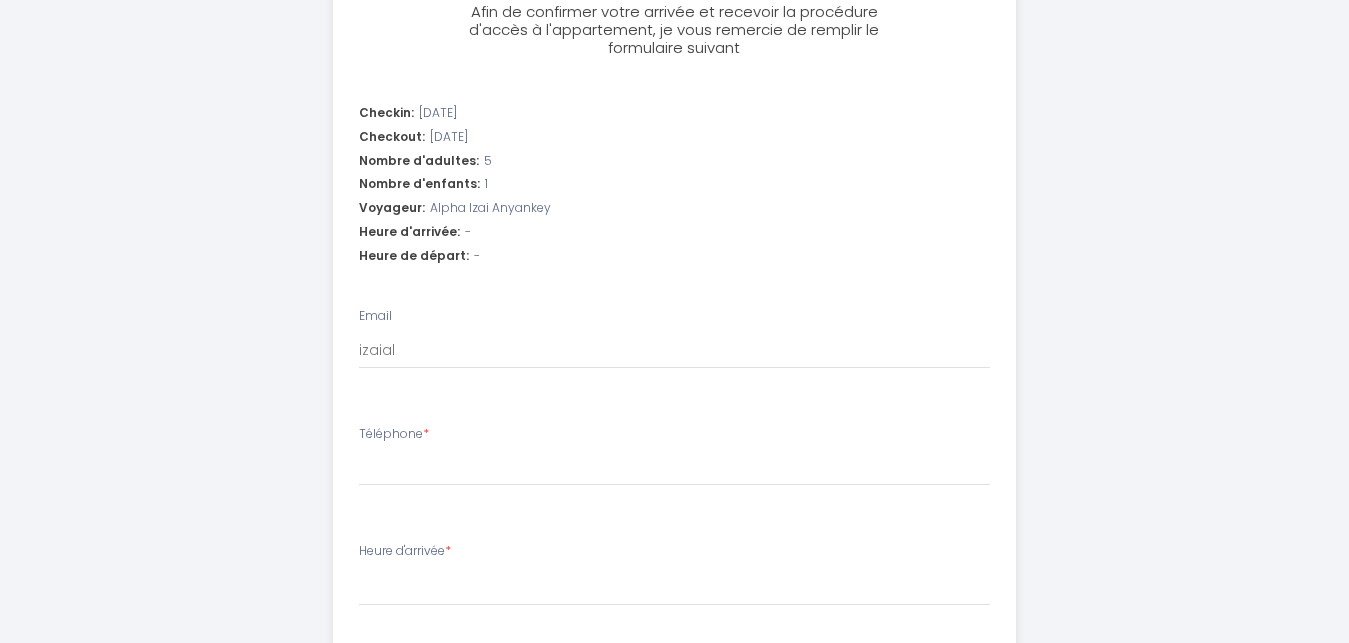 select 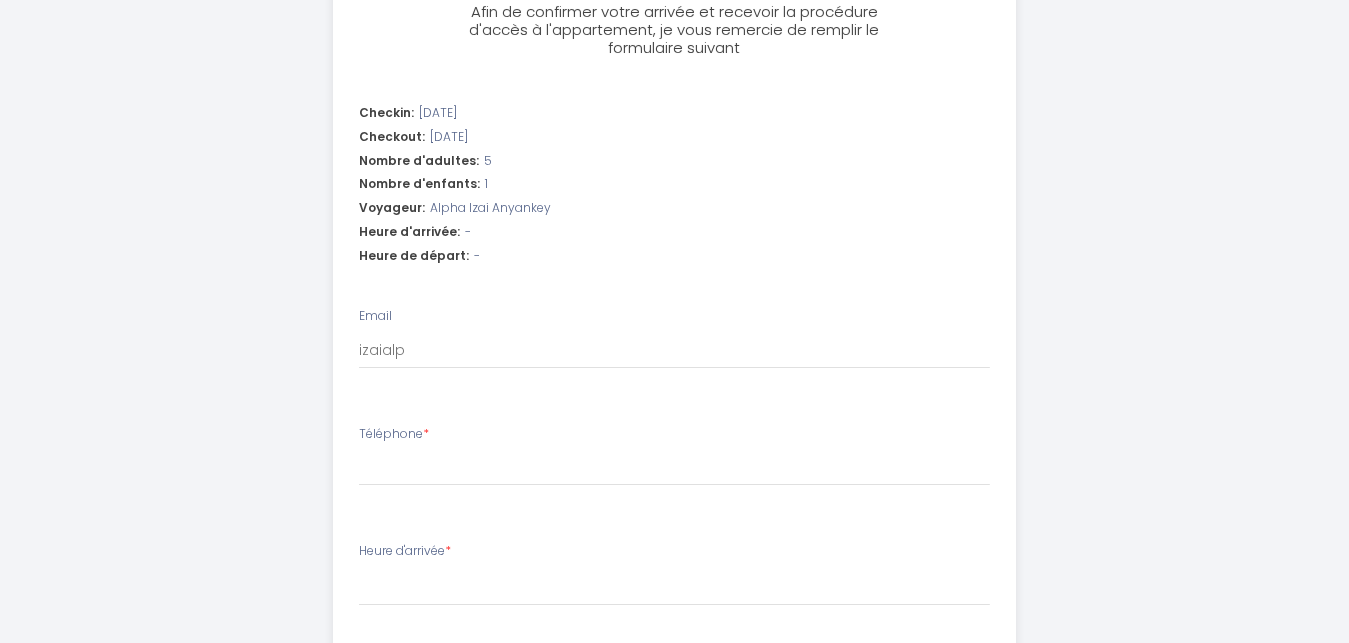 select 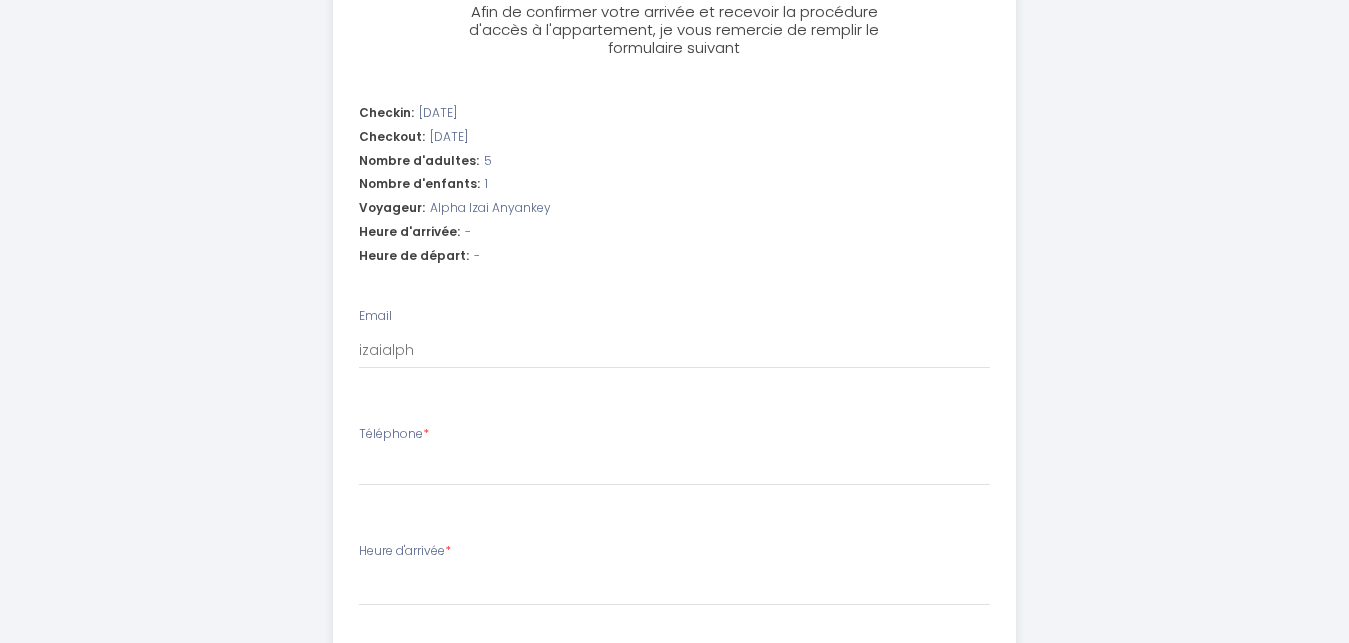 select 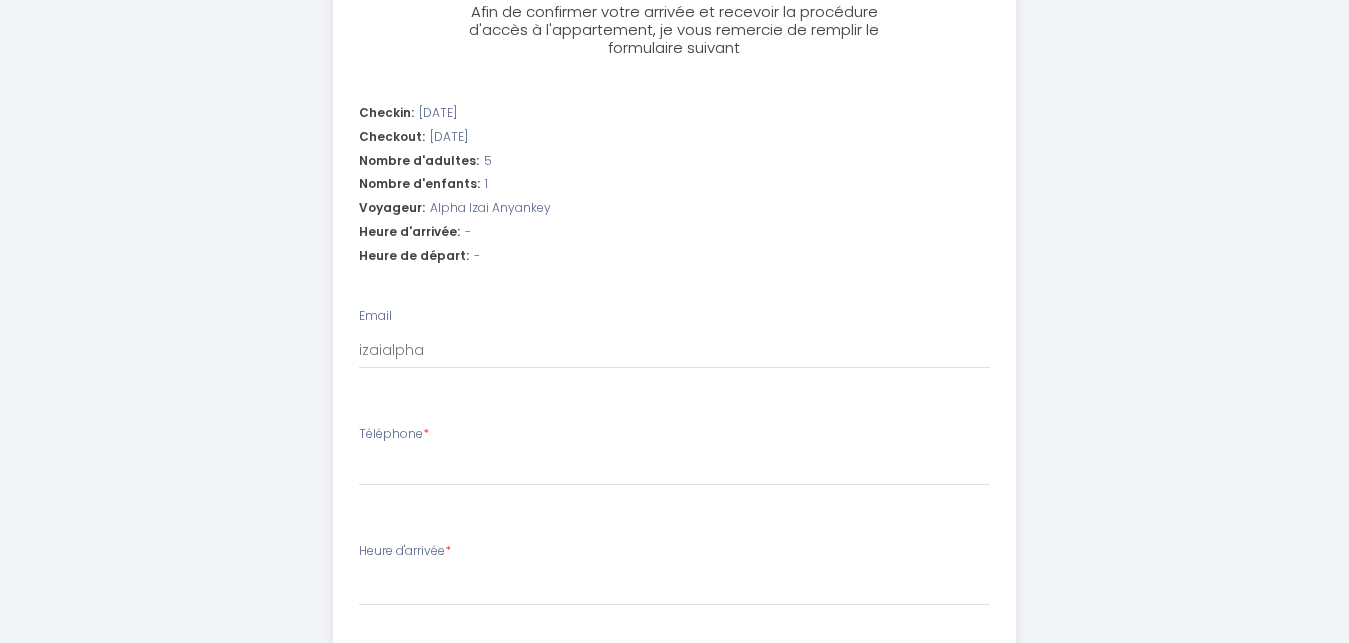 select 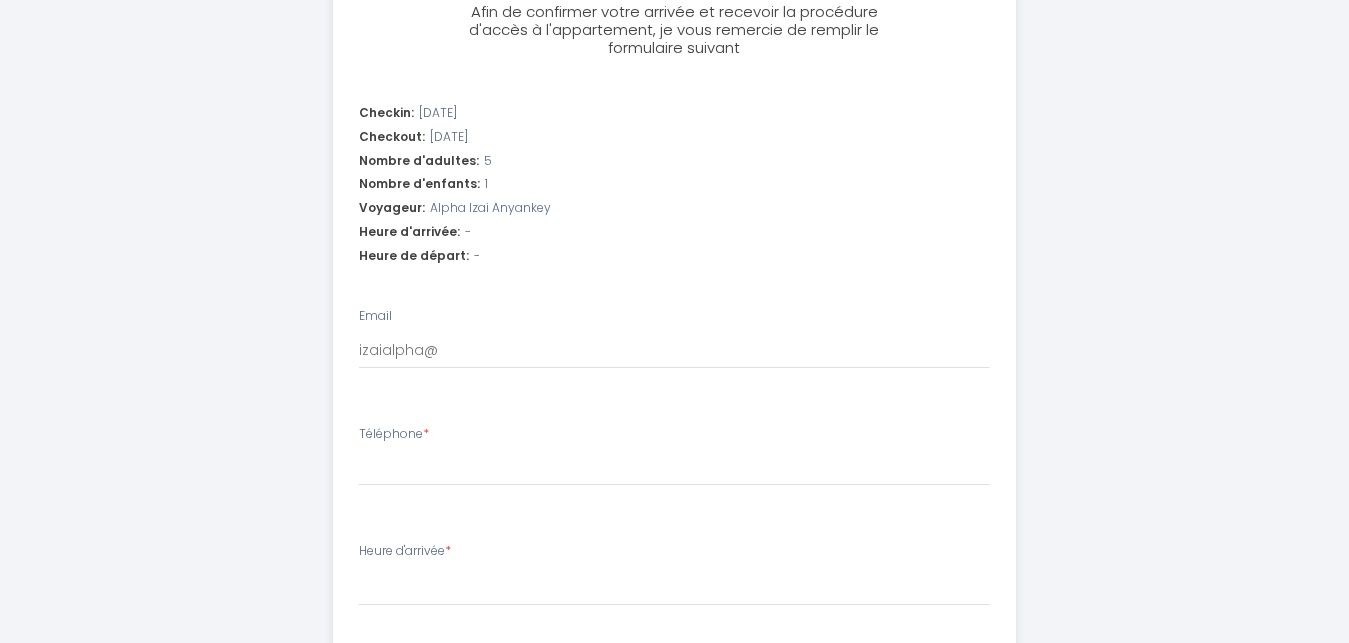type on "izaialpha@g" 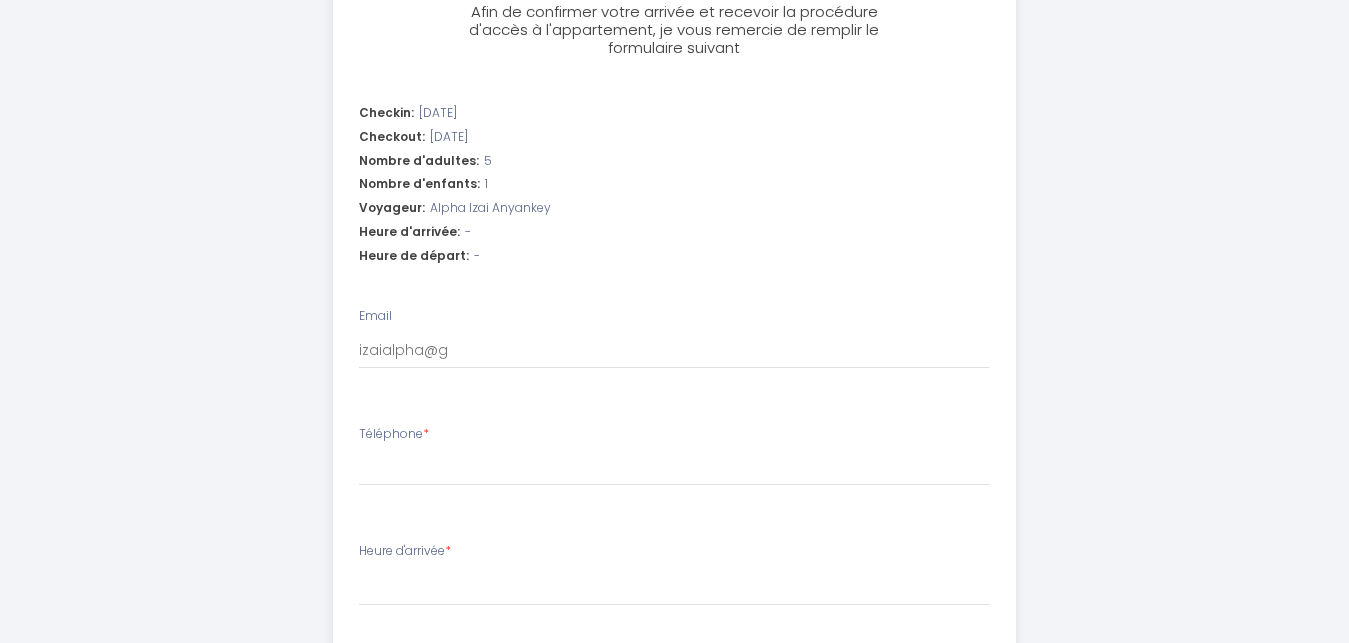 select 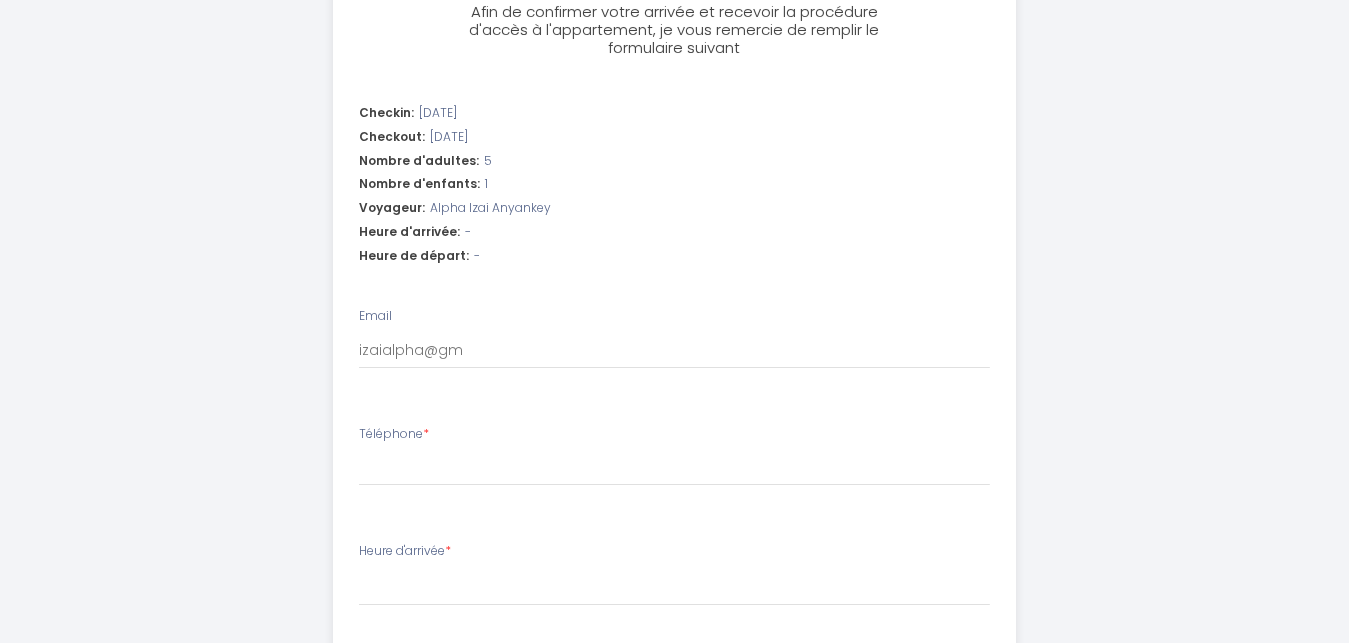 select 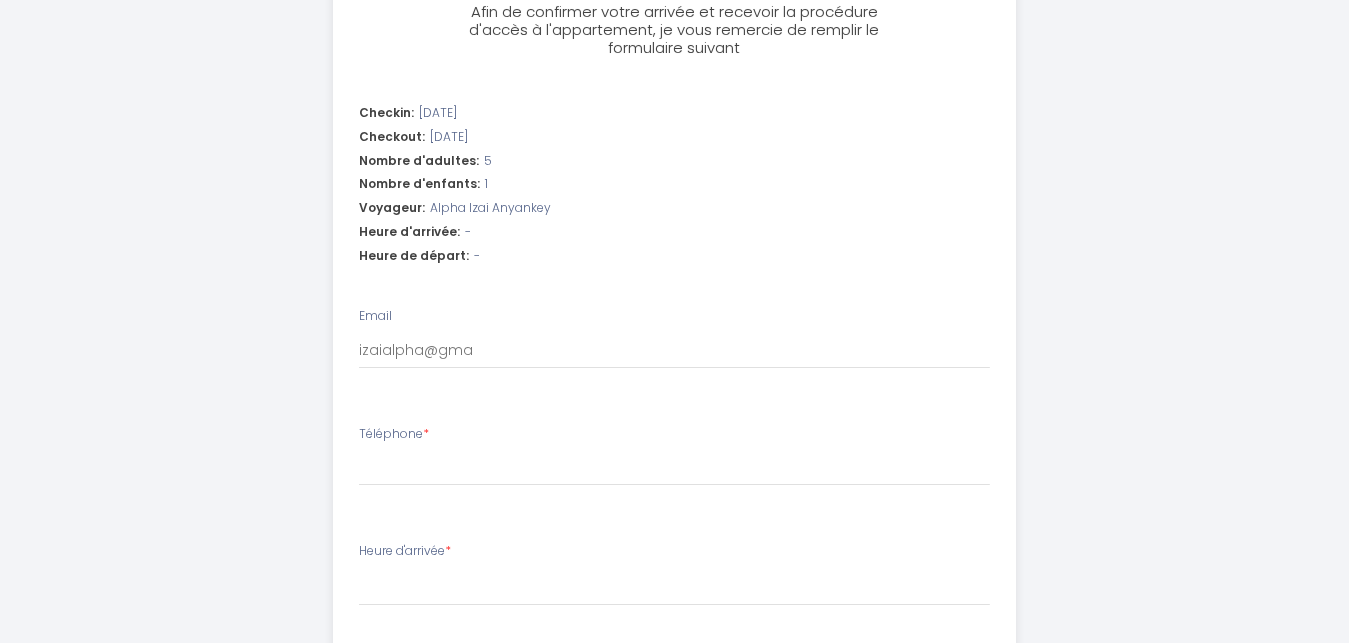 select 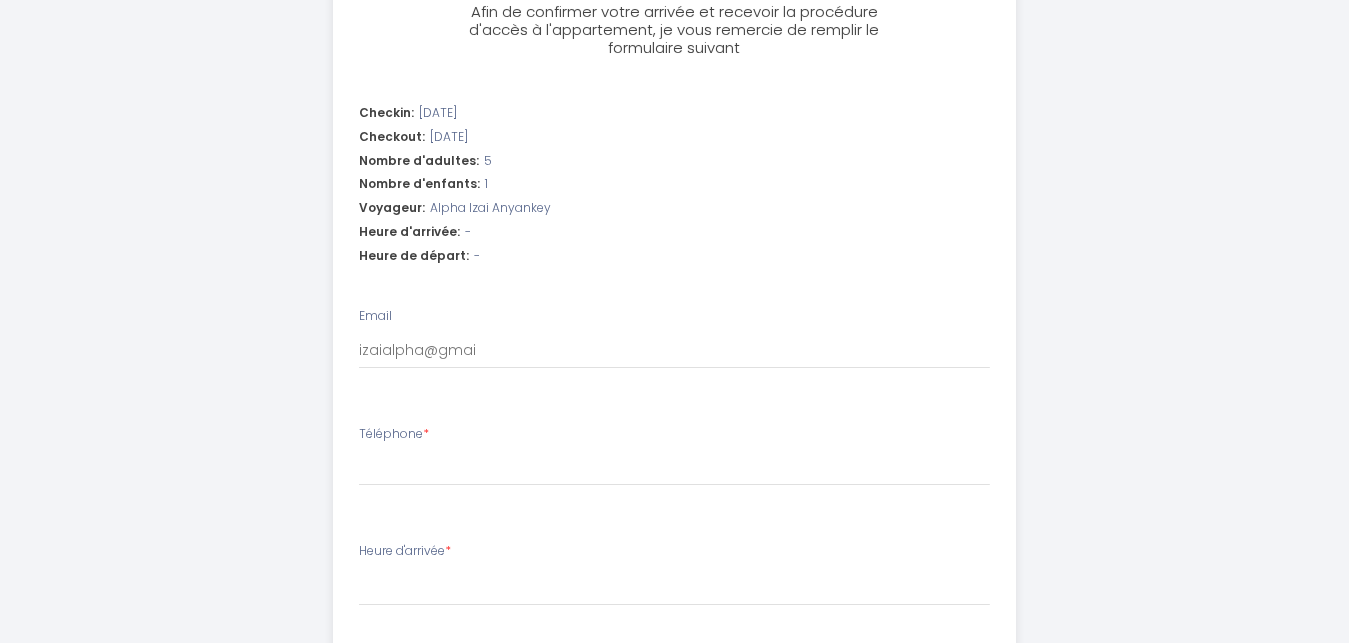 select 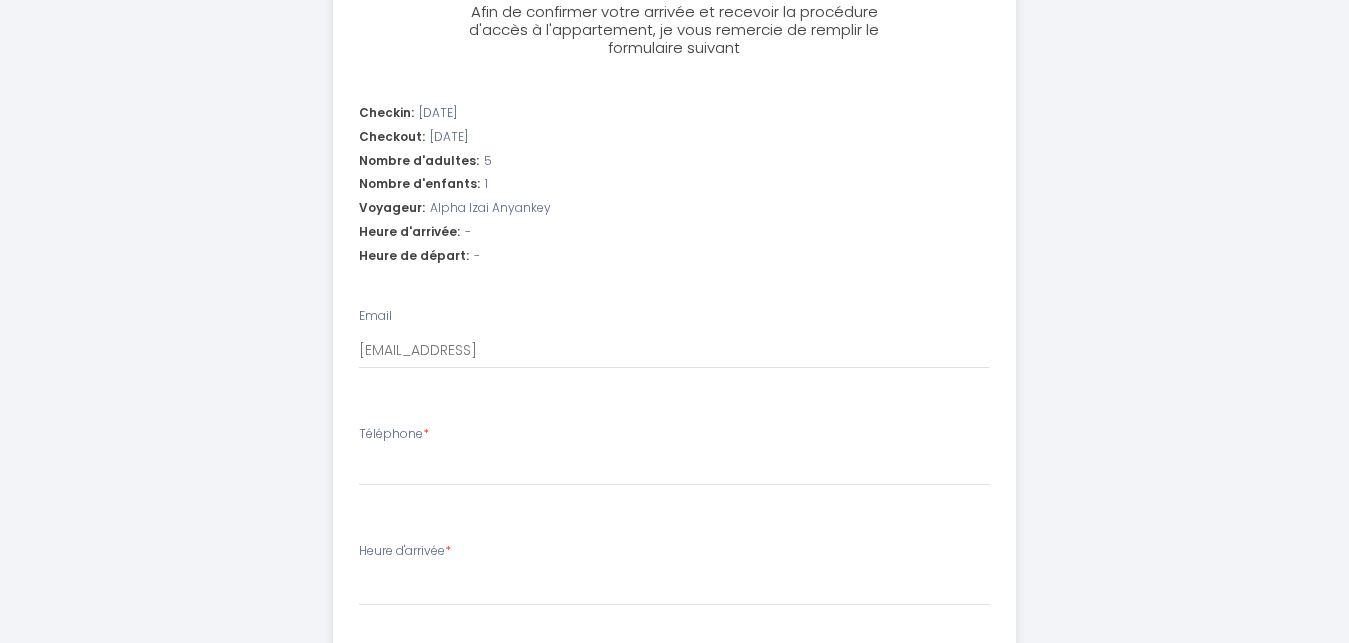 type on "izaialpha@gmail." 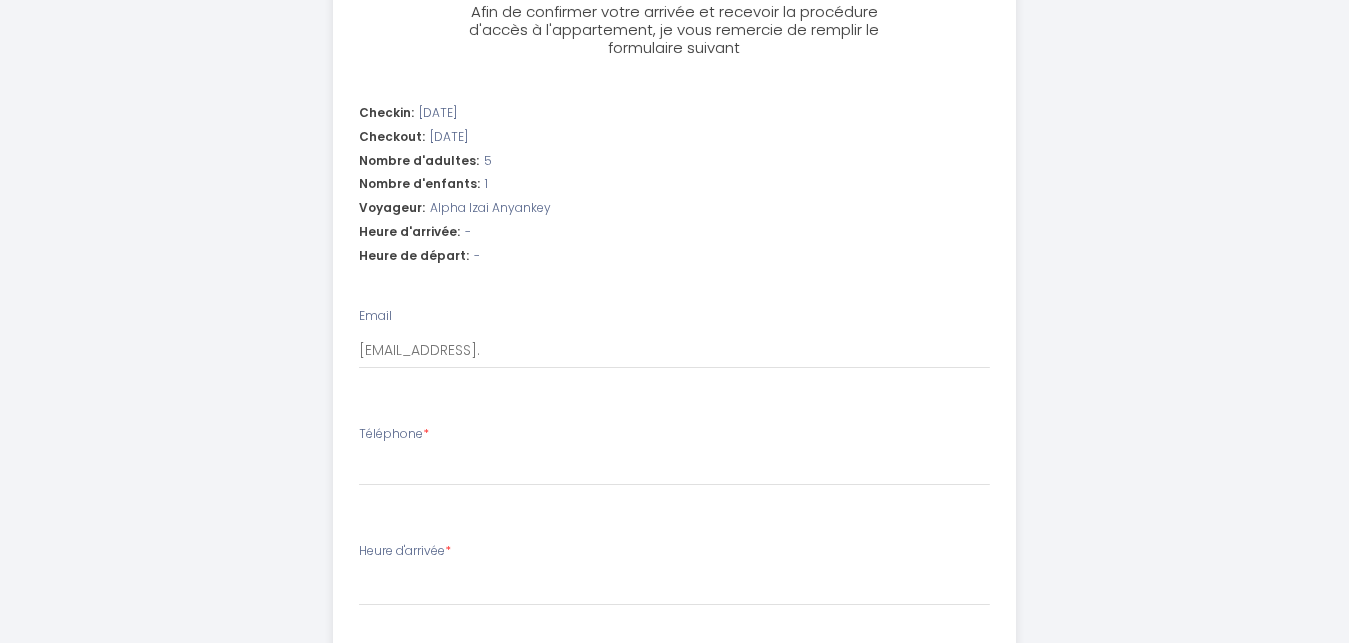 select 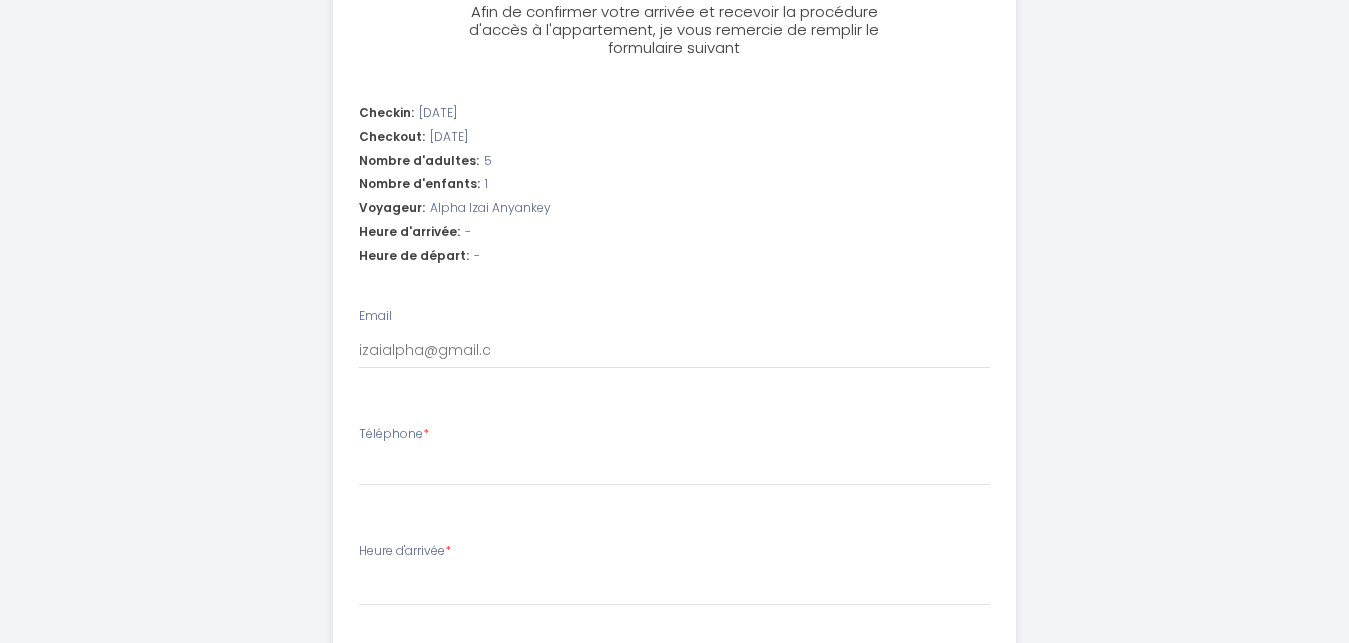 select 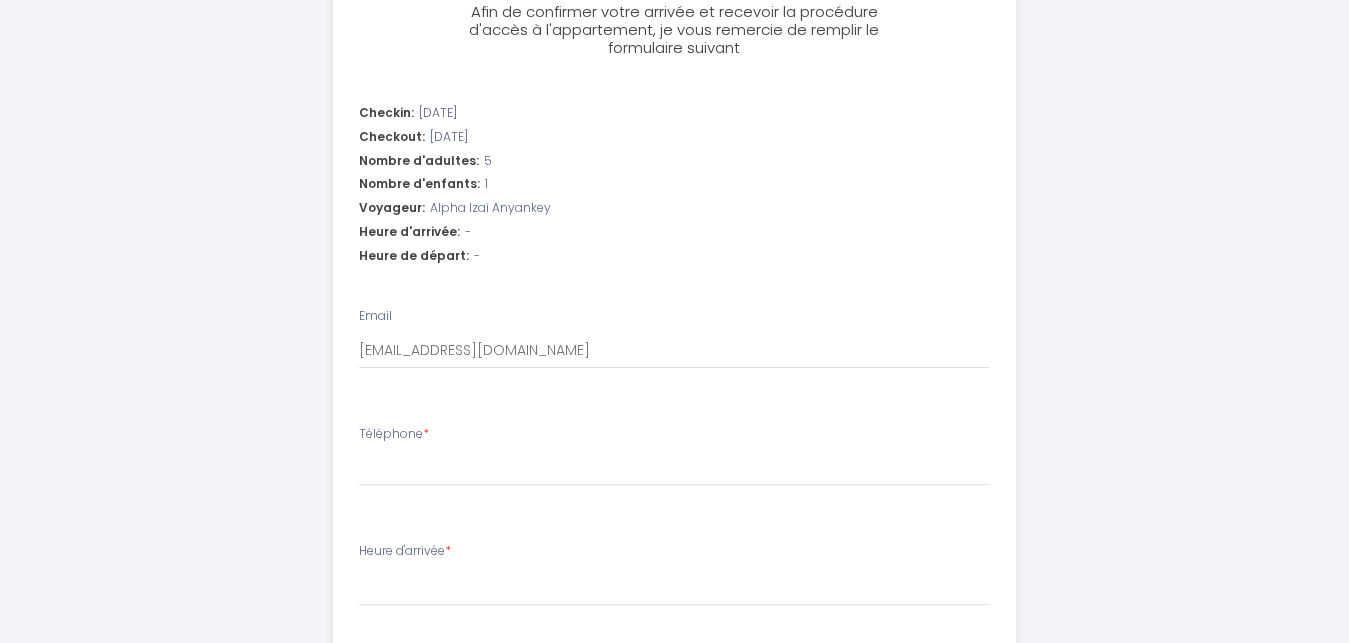 select 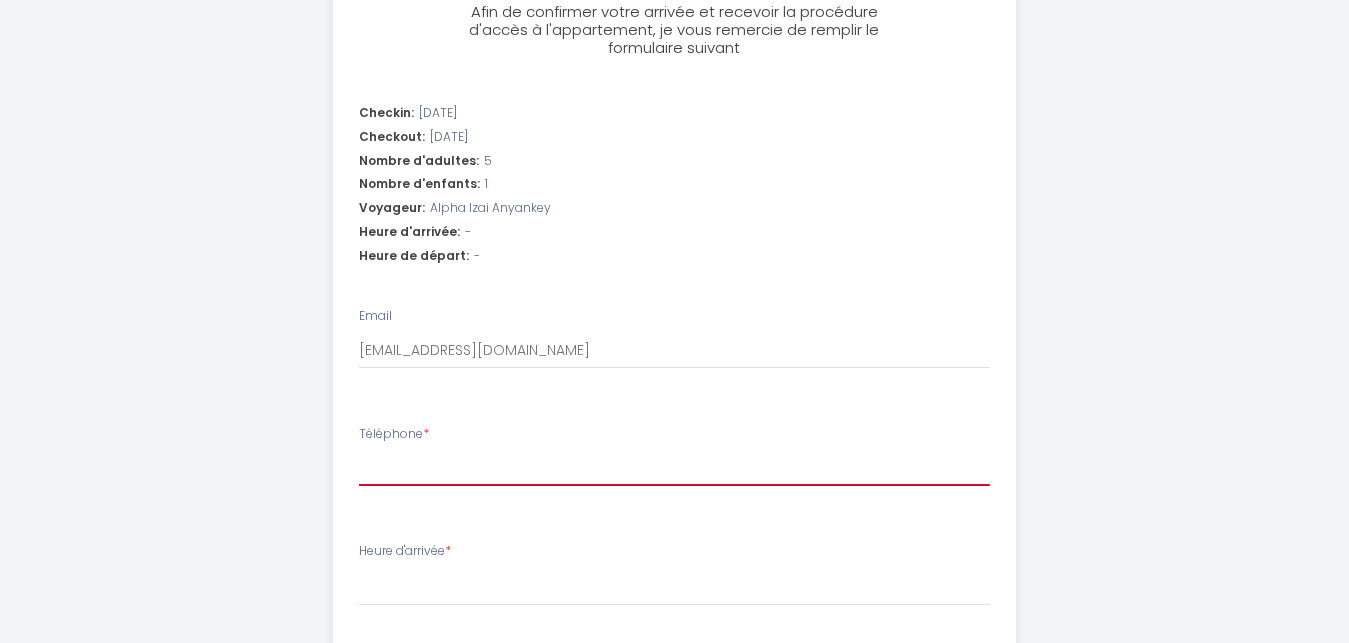 click on "Téléphone
*" at bounding box center (674, 468) 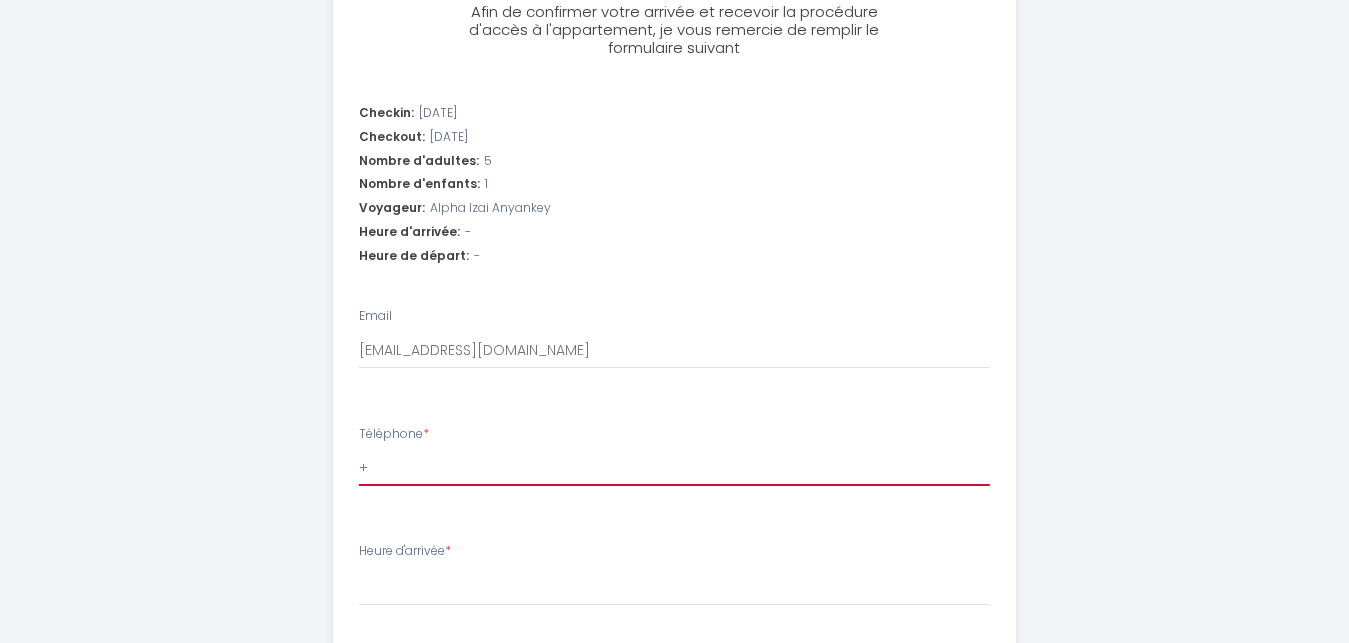 select 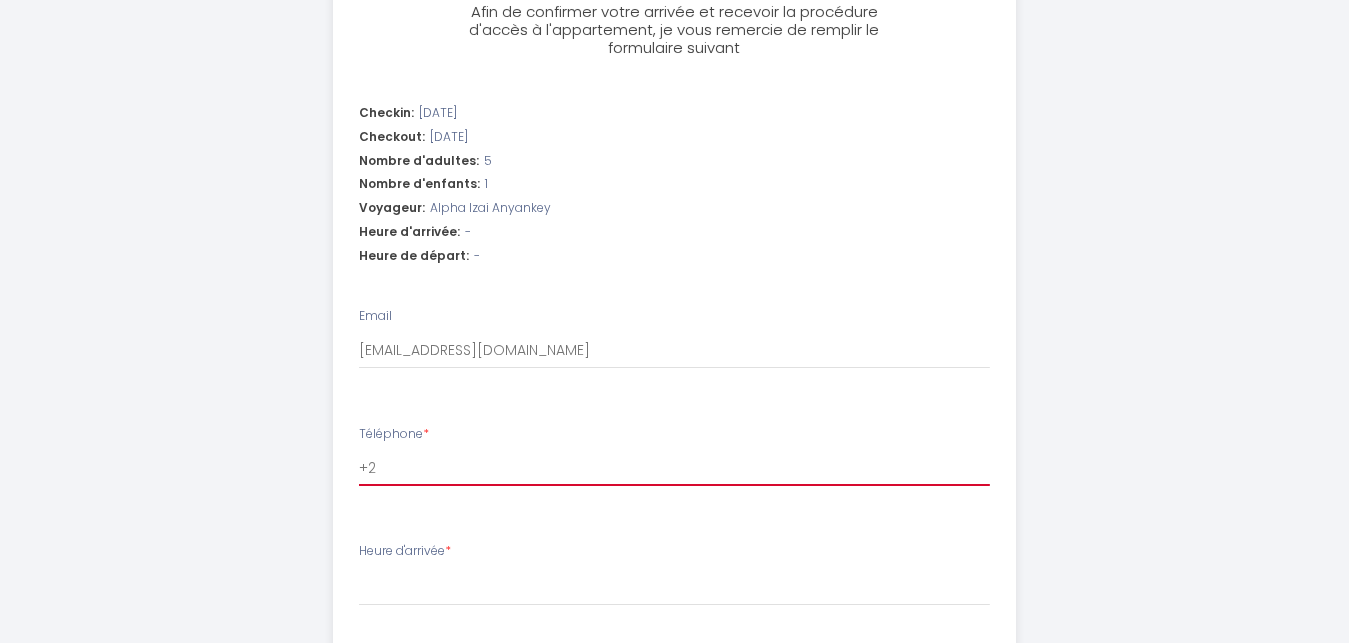 select 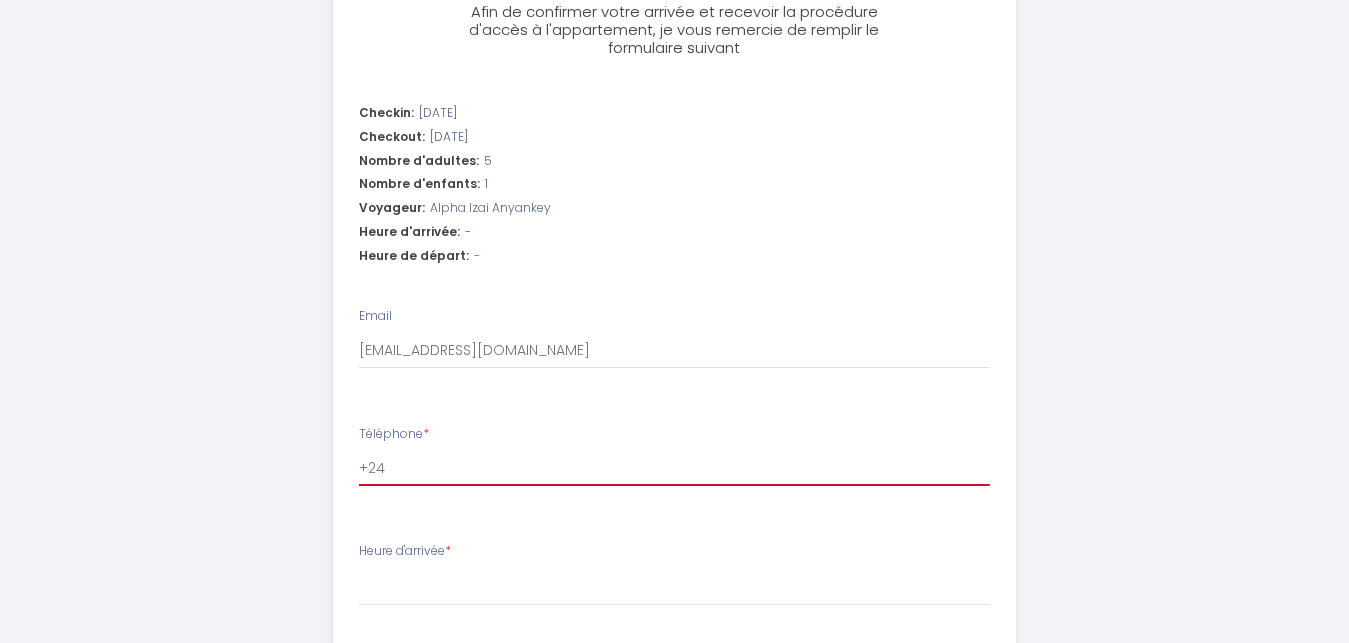 select 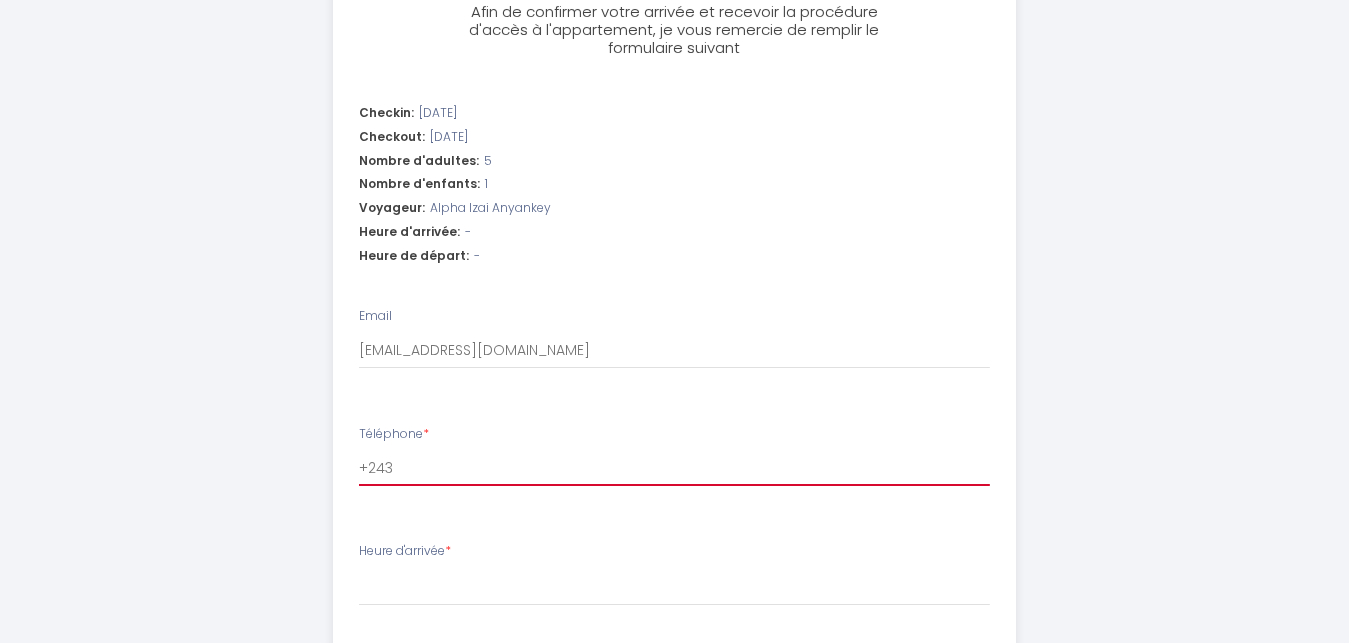 select 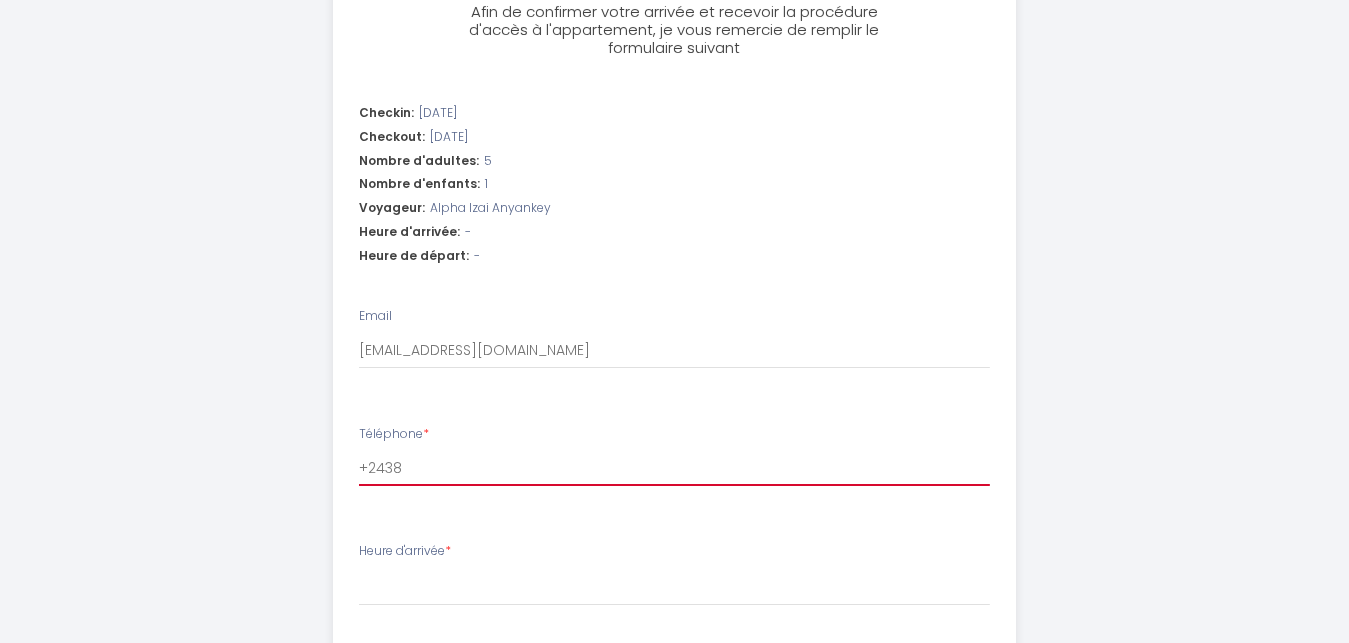 select 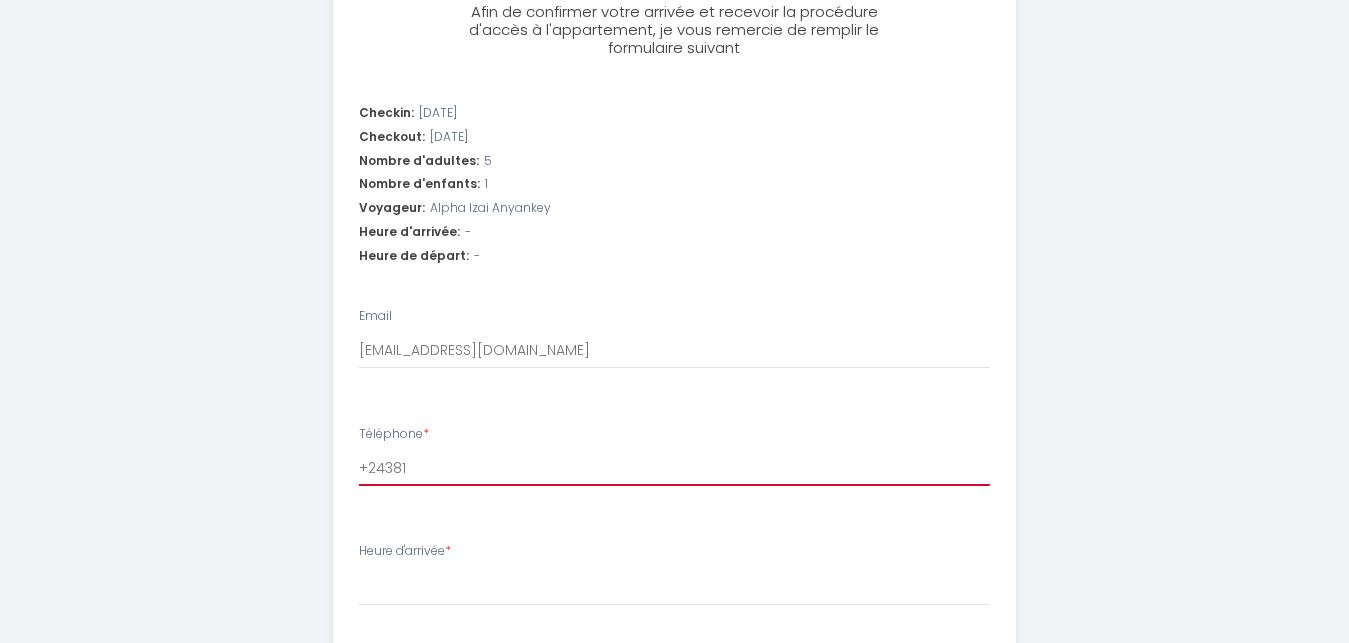 select 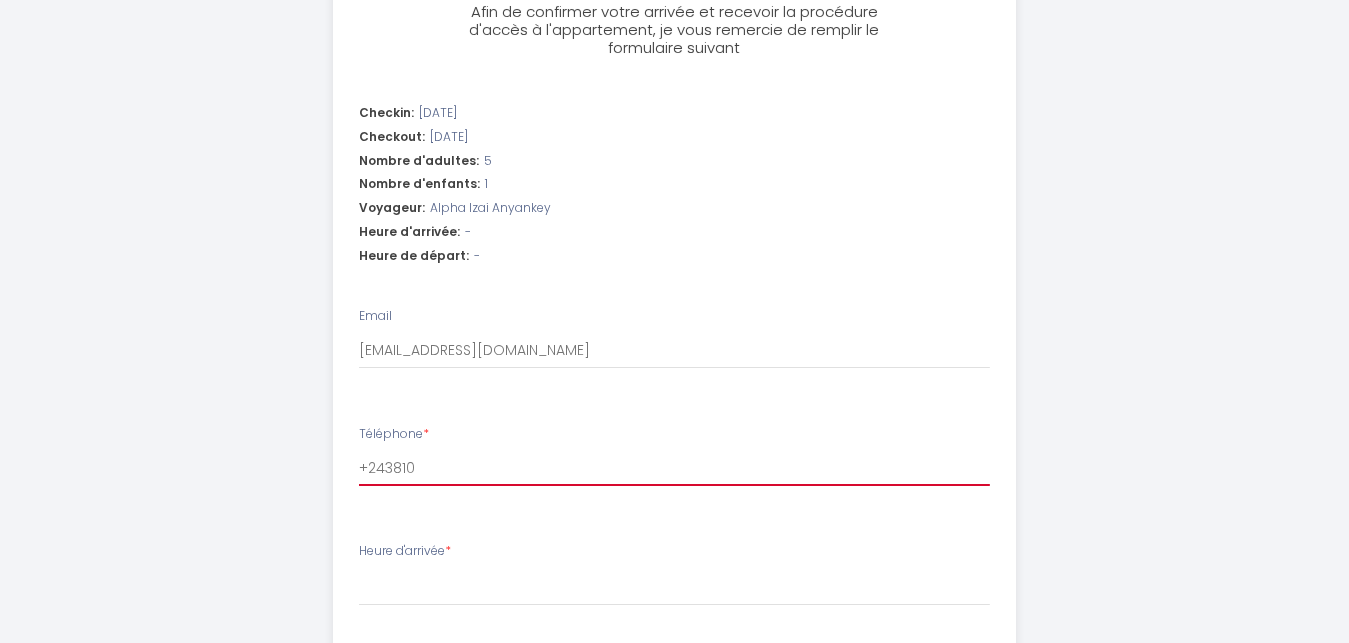 select 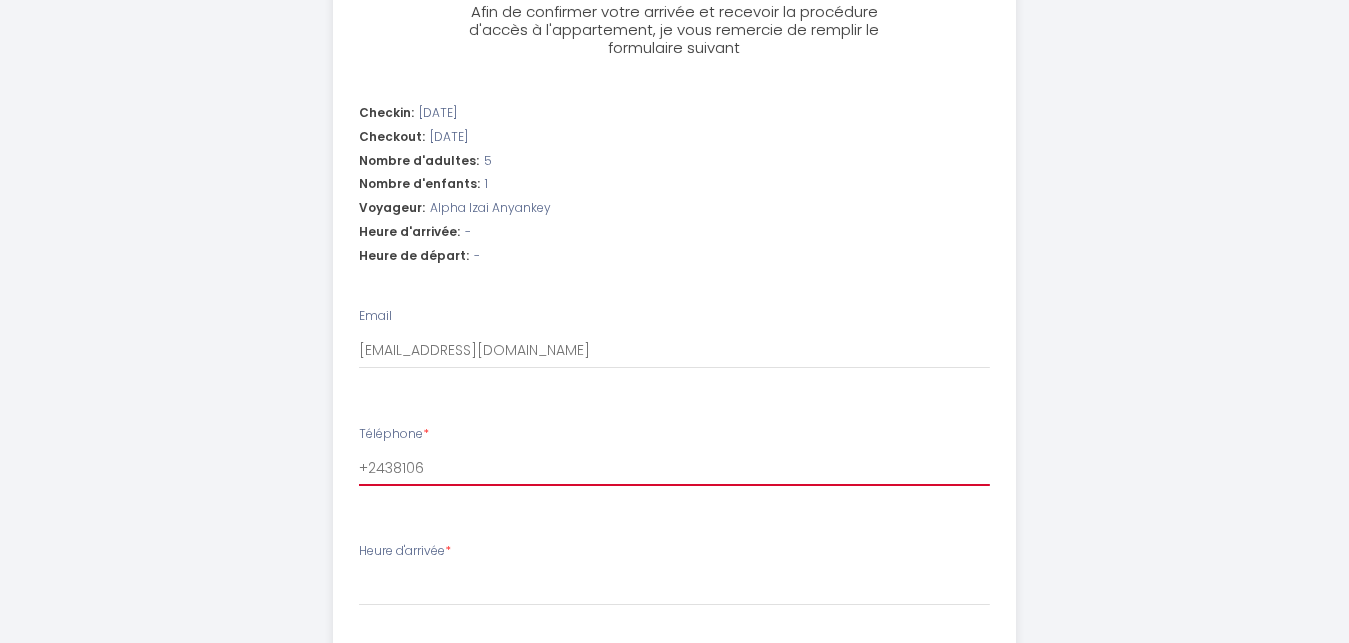select 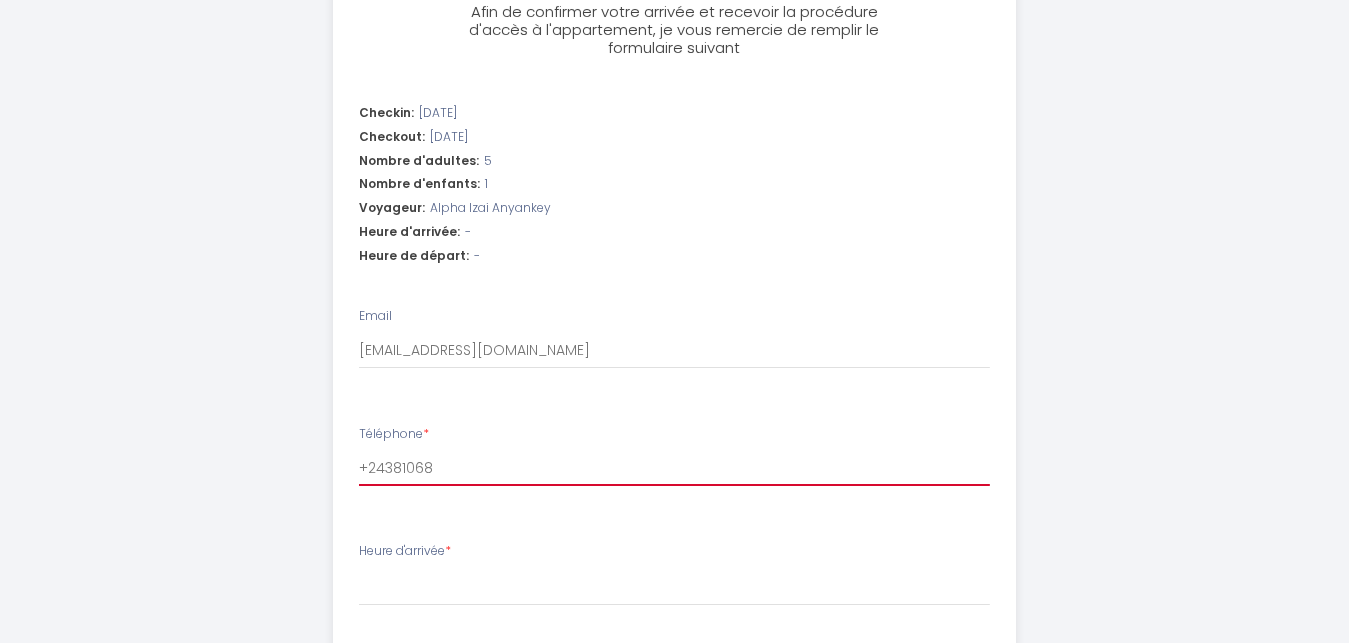 select 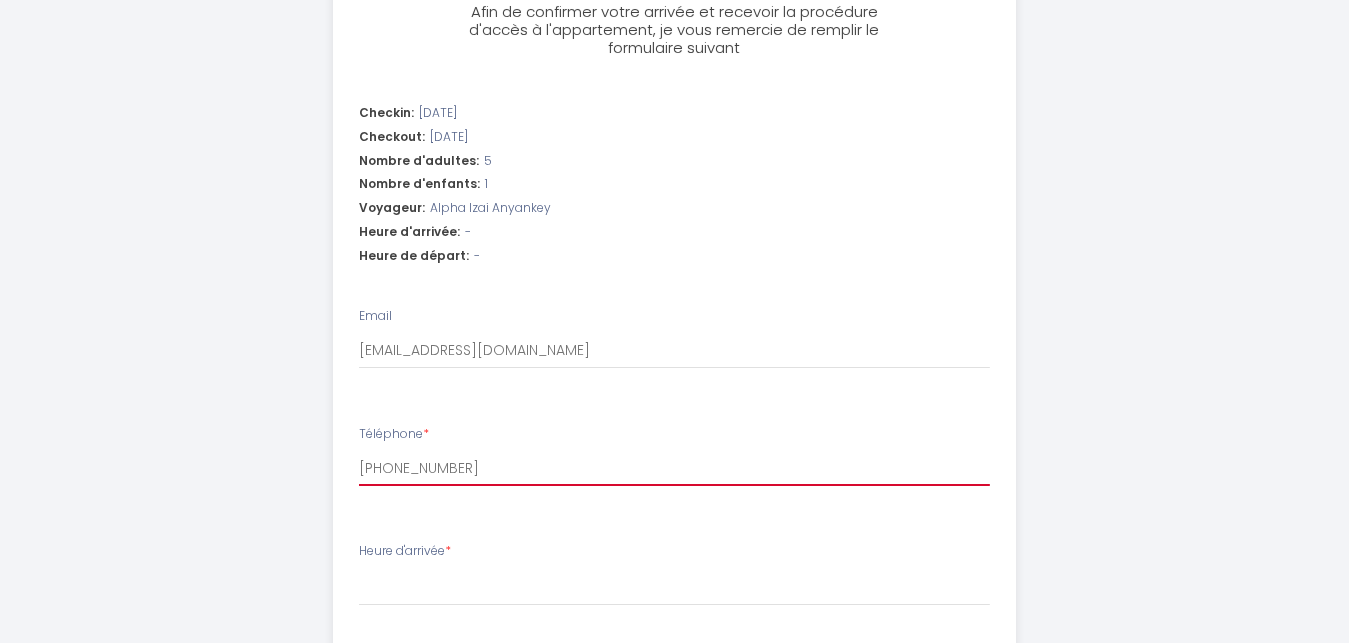 select 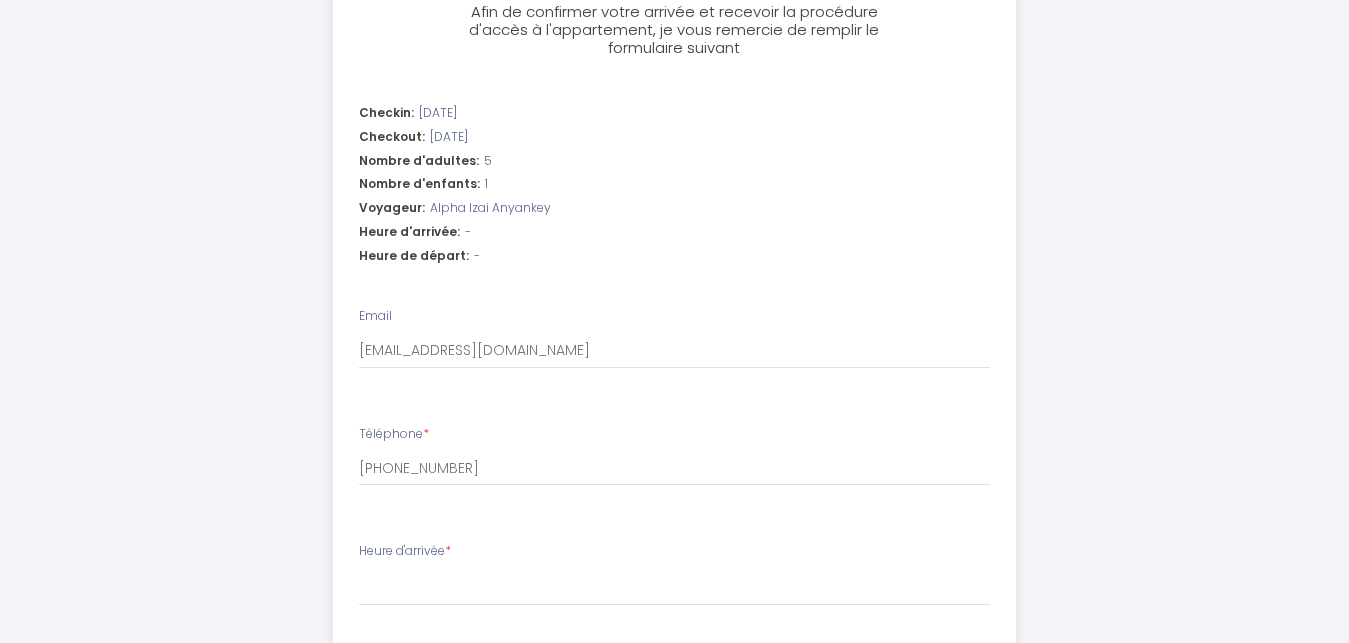 click on "Heure d'arrivée
*   16:00 16:30 17:00 17:30 18:00 18:30 19:00 19:30 20:00 20:30 21:00 21:30 22:00 22:30 23:00" at bounding box center (674, 574) 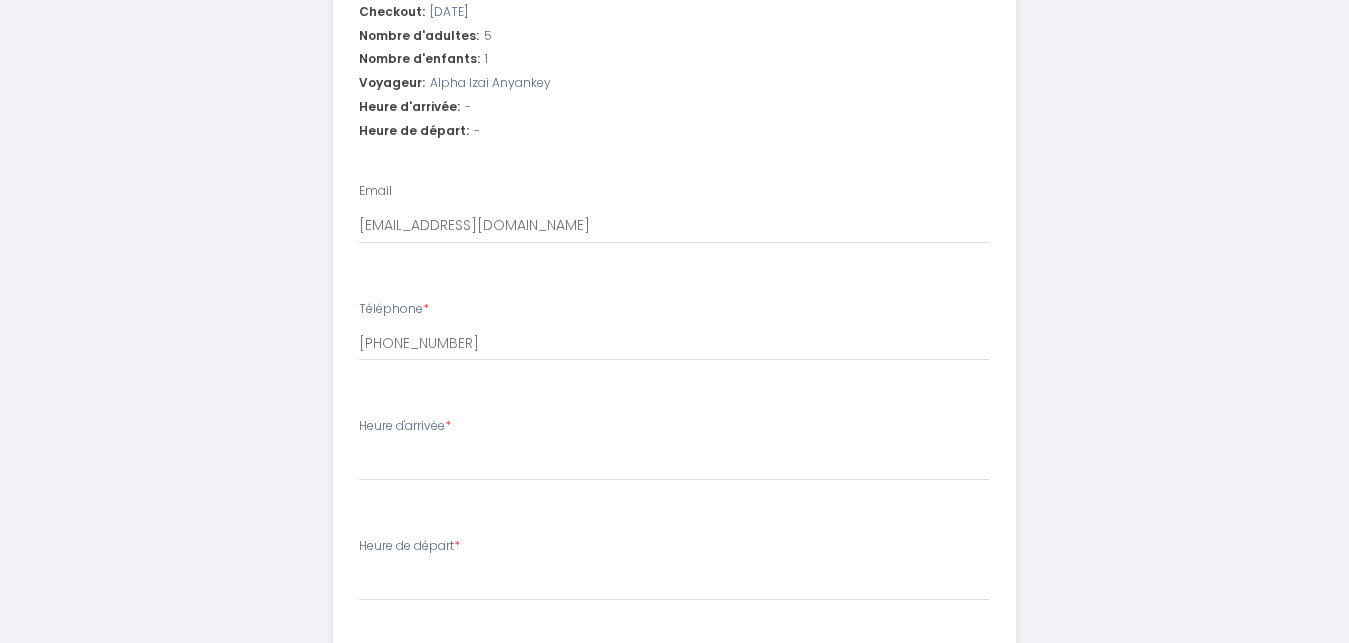 scroll, scrollTop: 731, scrollLeft: 0, axis: vertical 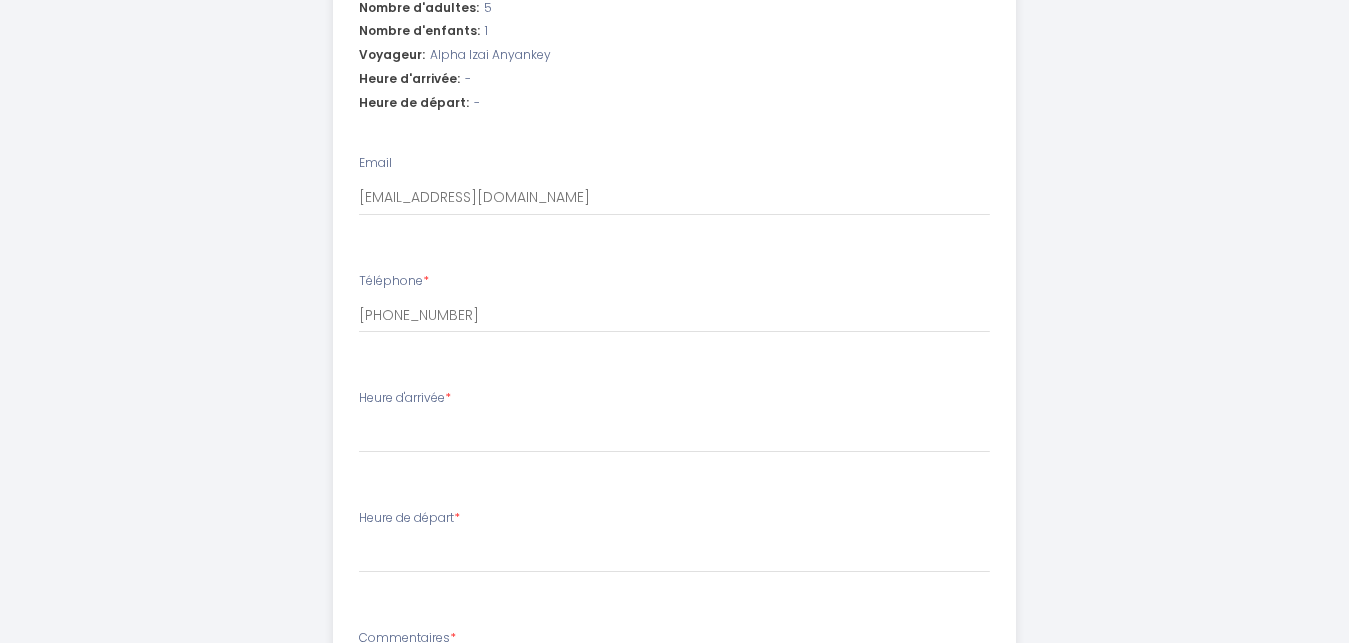 click on "*" at bounding box center (448, 397) 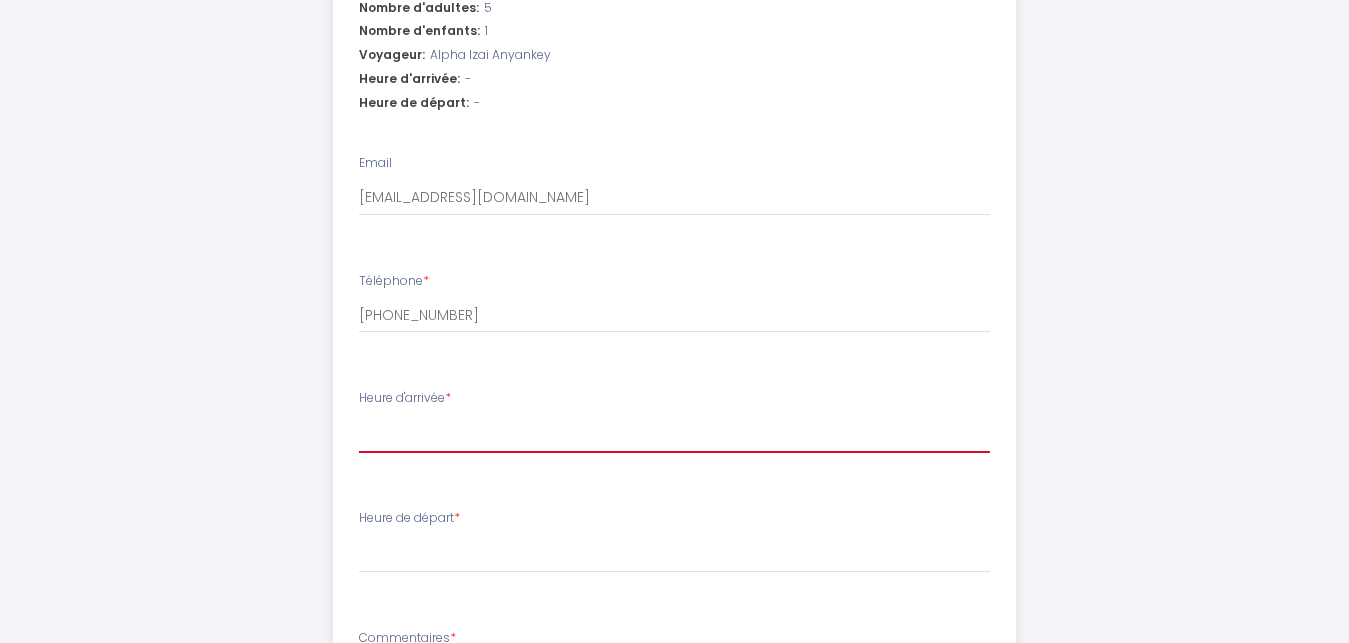 click on "16:00 16:30 17:00 17:30 18:00 18:30 19:00 19:30 20:00 20:30 21:00 21:30 22:00 22:30 23:00" at bounding box center (674, 434) 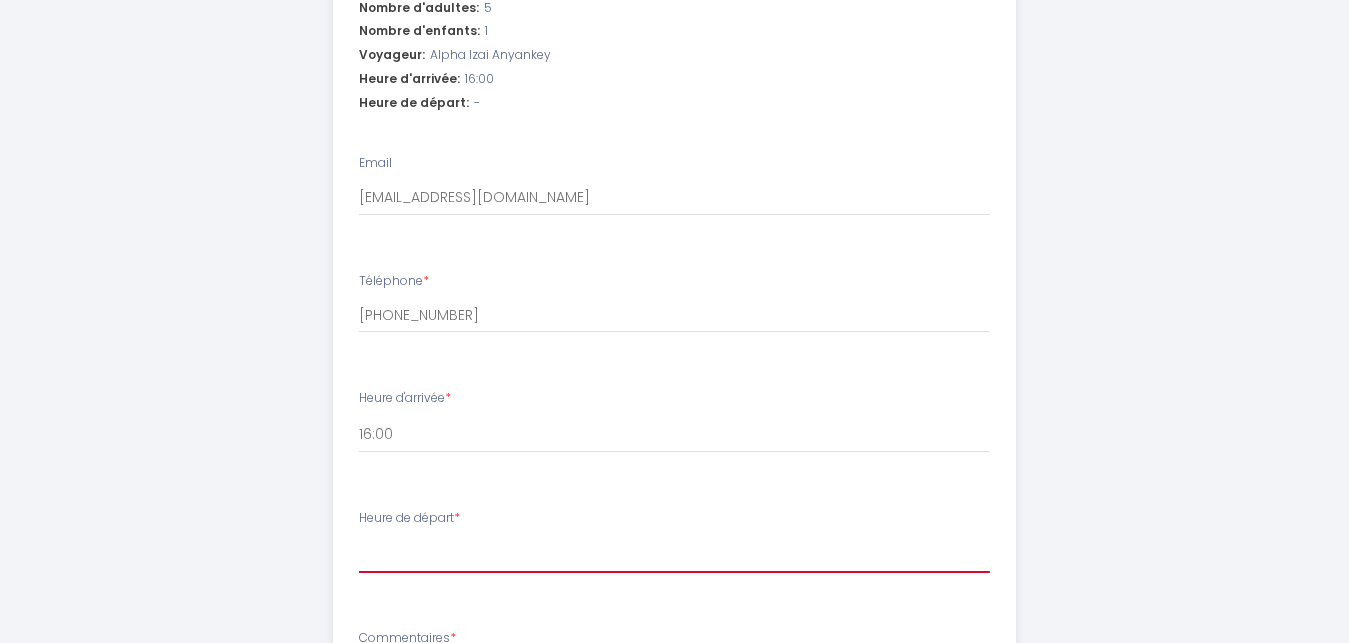 click on "00:00 00:30 01:00 01:30 02:00 02:30 03:00 03:30 04:00 04:30 05:00 05:30 06:00 06:30 07:00 07:30 08:00 08:30 09:00 09:30 10:00 10:30 11:00" at bounding box center [674, 554] 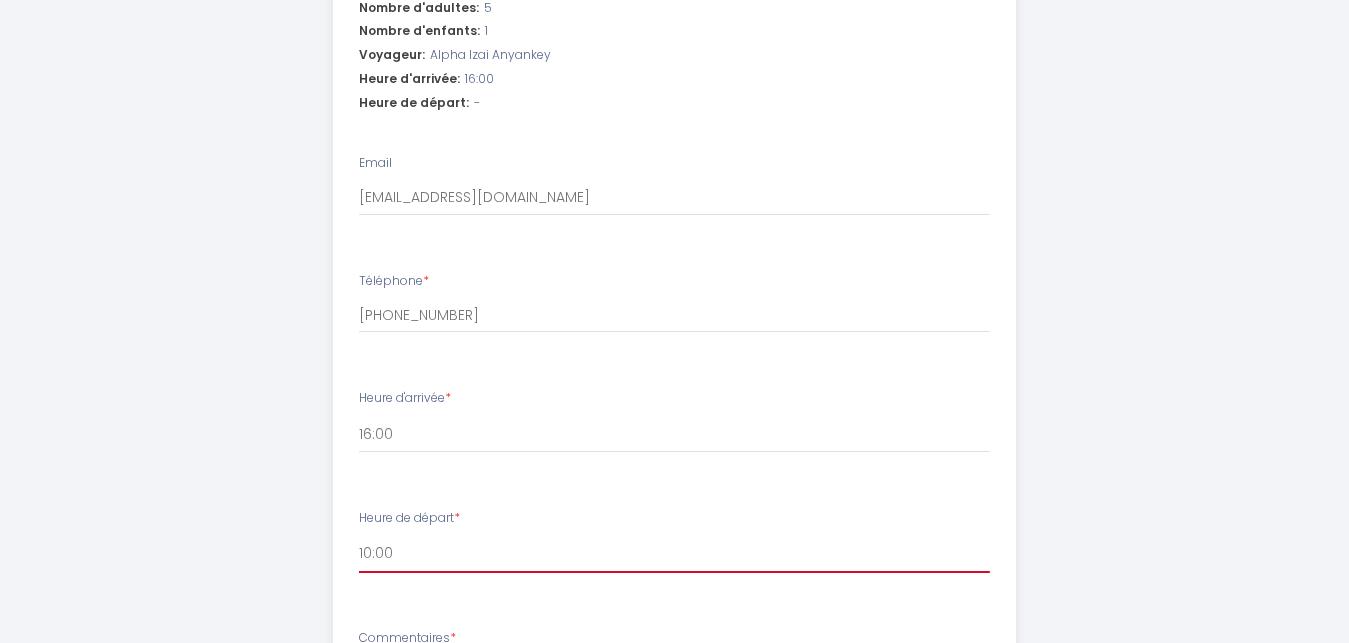 click on "10:00" at bounding box center [0, 0] 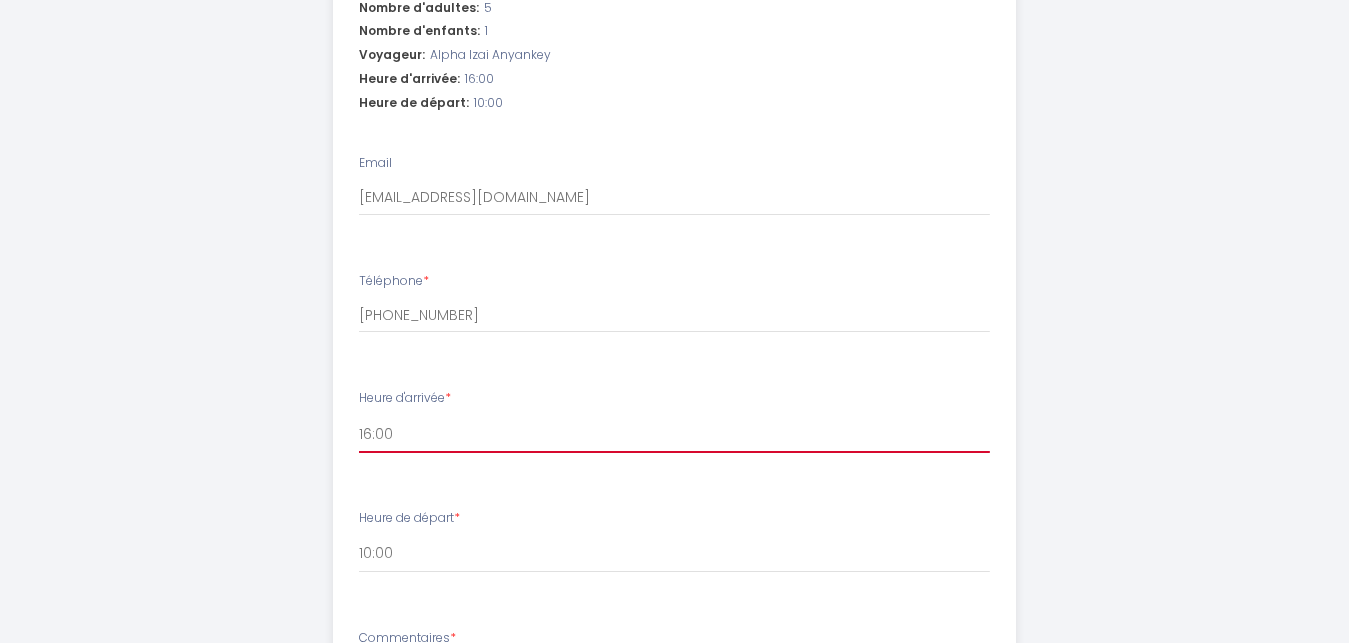 click on "16:00 16:30 17:00 17:30 18:00 18:30 19:00 19:30 20:00 20:30 21:00 21:30 22:00 22:30 23:00" at bounding box center [674, 434] 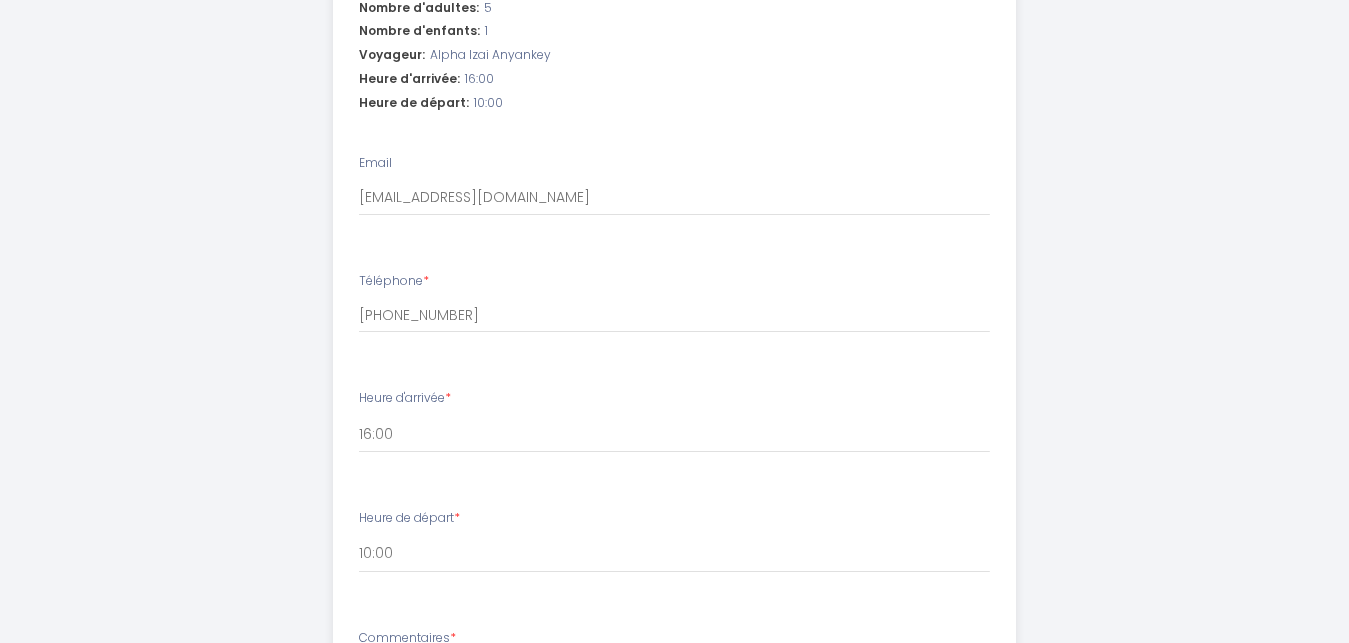 click on "Heure de départ
*" at bounding box center (409, 518) 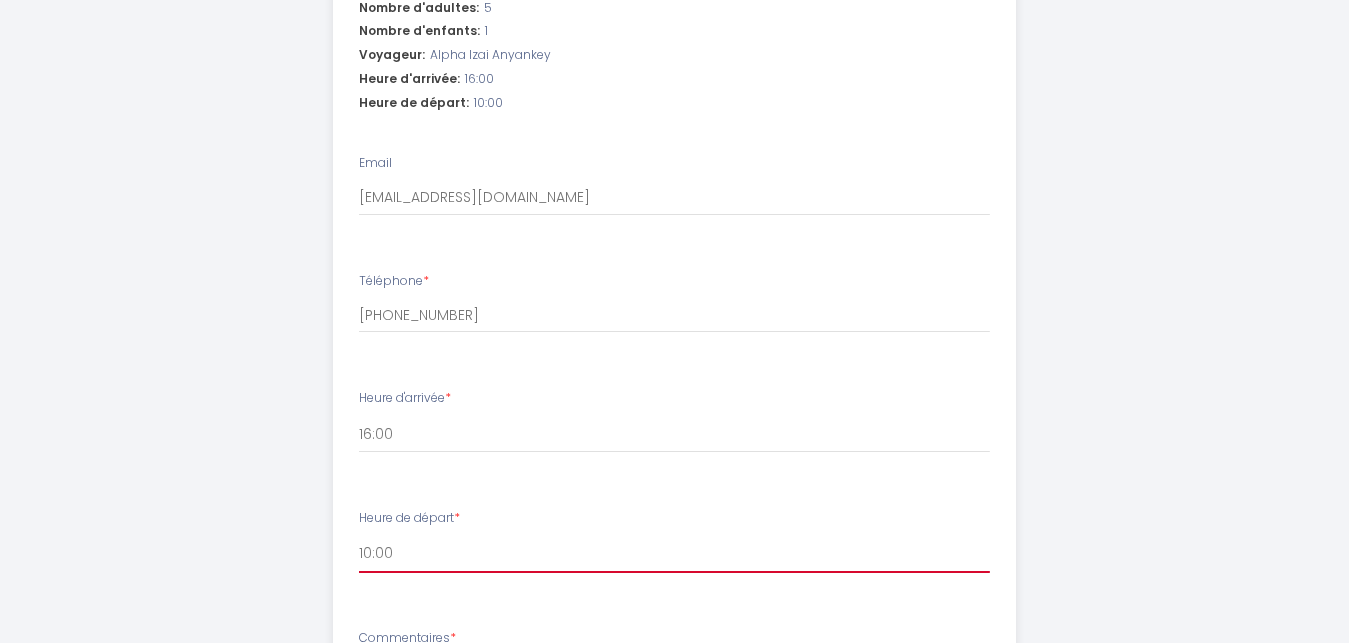 click on "00:00 00:30 01:00 01:30 02:00 02:30 03:00 03:30 04:00 04:30 05:00 05:30 06:00 06:30 07:00 07:30 08:00 08:30 09:00 09:30 10:00 10:30 11:00" at bounding box center (674, 554) 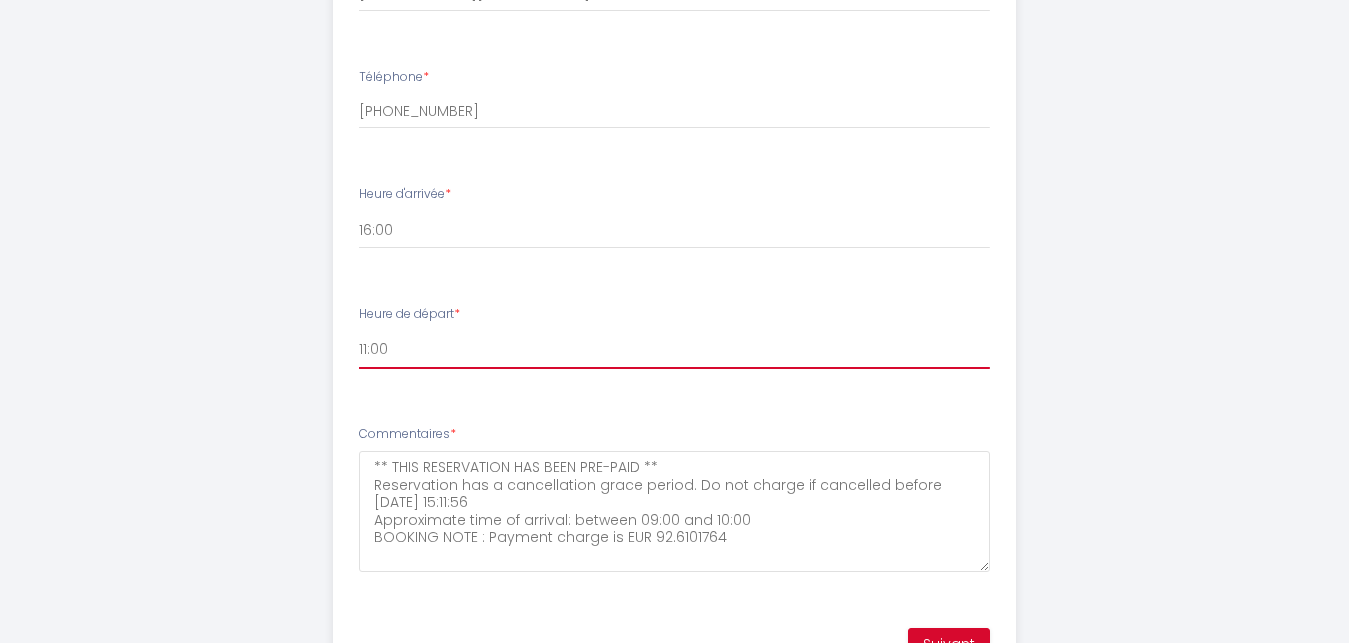 scroll, scrollTop: 986, scrollLeft: 0, axis: vertical 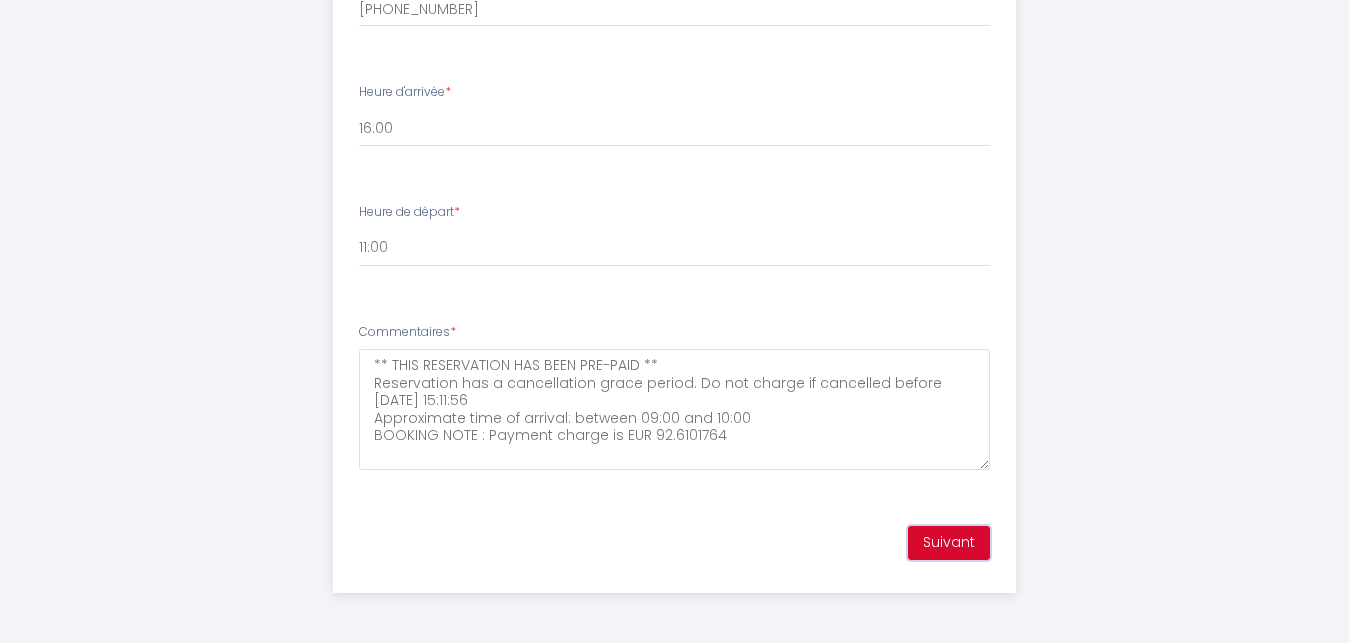 click on "Suivant" at bounding box center [949, 543] 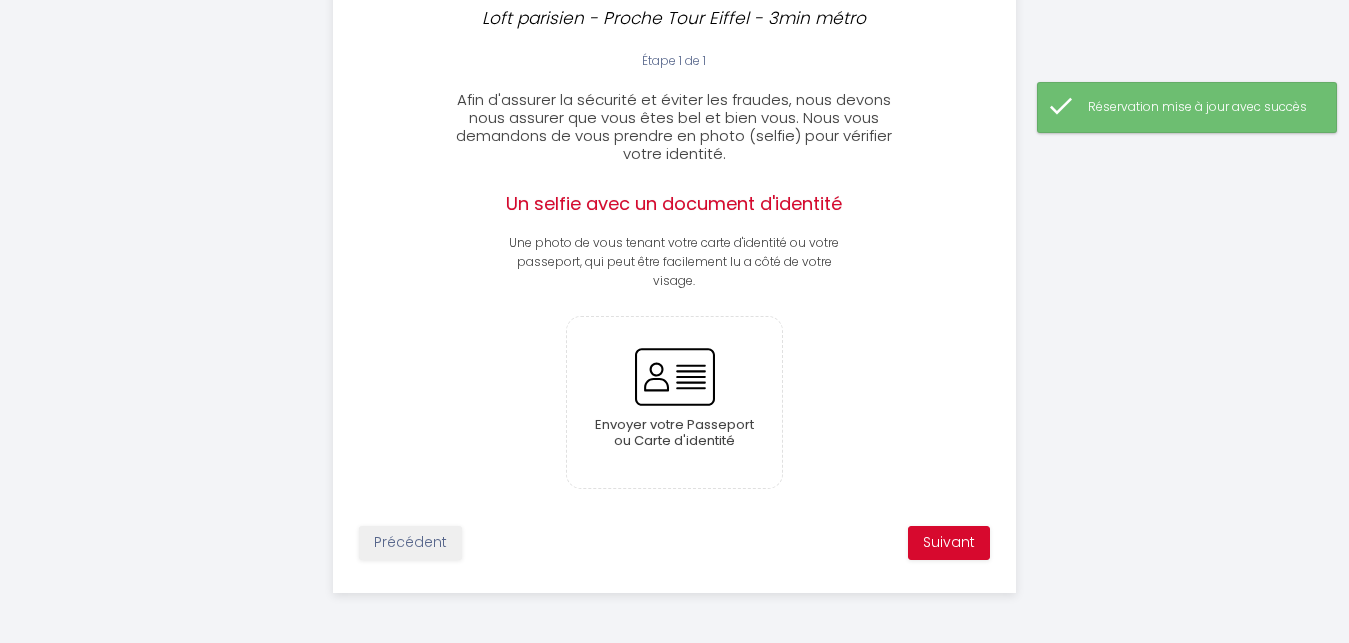 scroll, scrollTop: 428, scrollLeft: 0, axis: vertical 